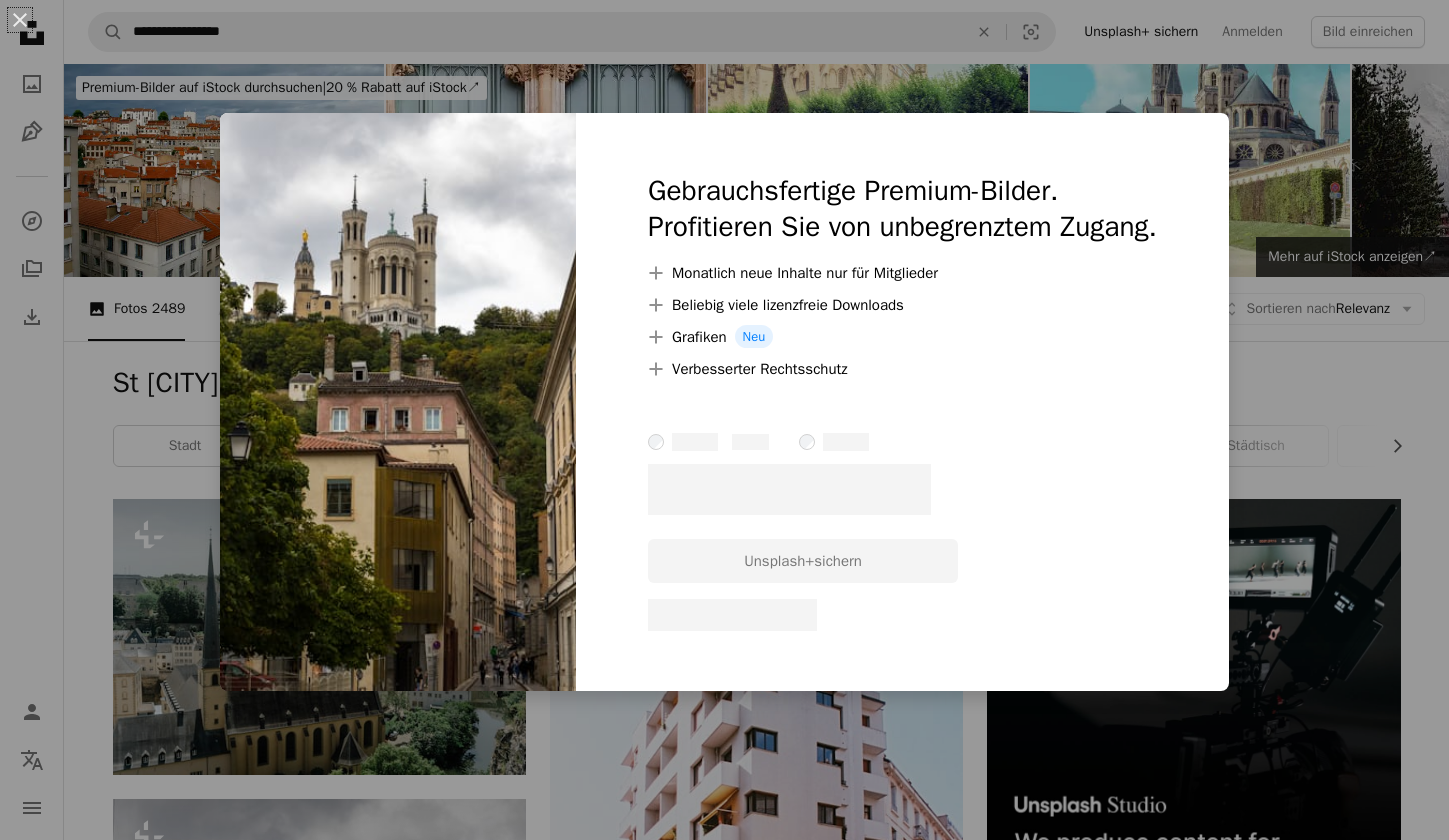 scroll, scrollTop: 648, scrollLeft: 0, axis: vertical 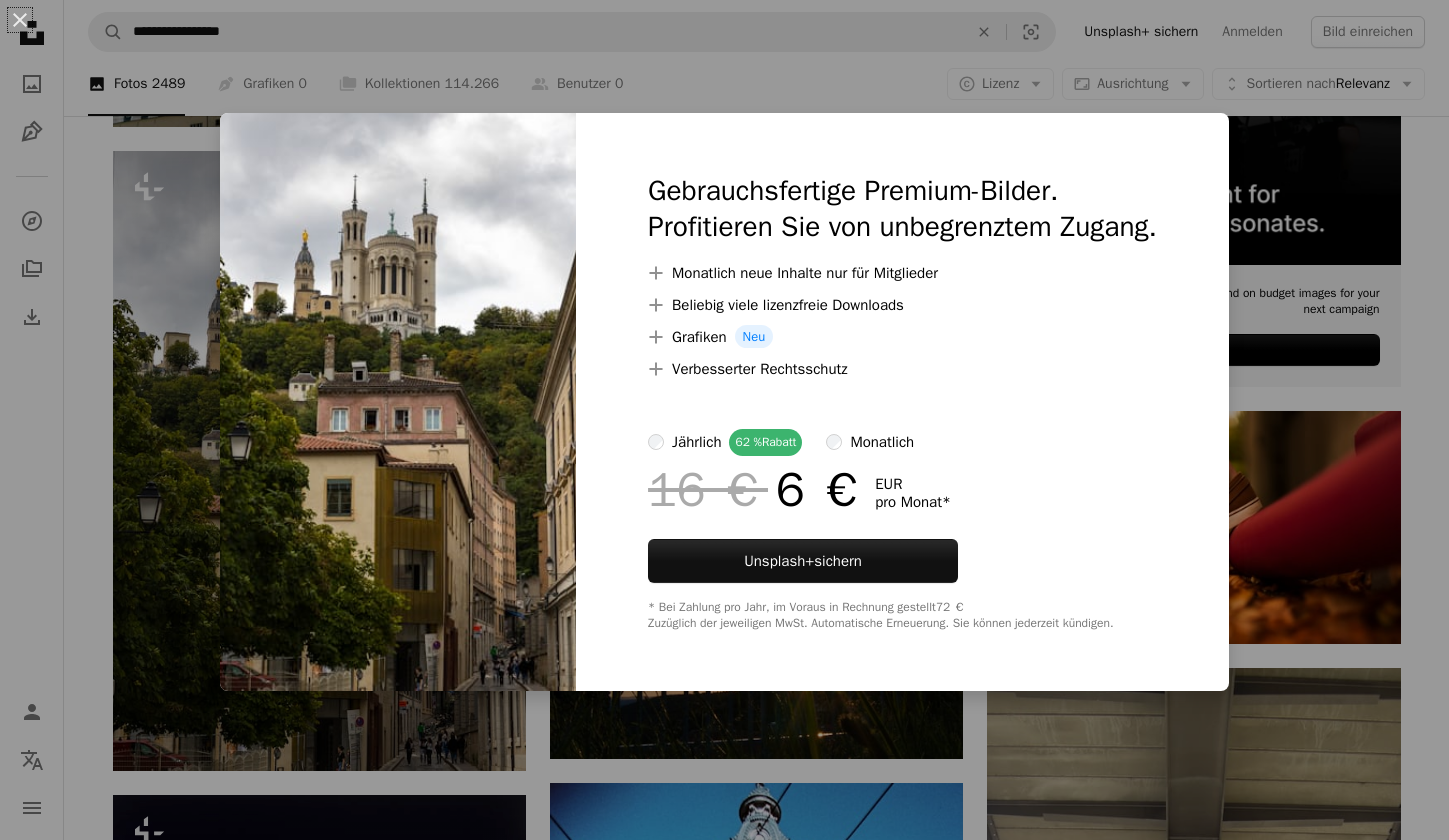 click on "An X shape Gebrauchsfertige Premium-Bilder. Profitieren Sie von unbegrenztem Zugang. A plus sign Monatlich neue Inhalte nur für Mitglieder A plus sign Beliebig viele lizenzfreie Downloads A plus sign Grafiken  Neu A plus sign Verbesserter Rechtsschutz jährlich 62 %  Rabatt monatlich 16 €   6 € EUR pro Monat * Unsplash+  sichern * Bei Zahlung pro Jahr, im Voraus in Rechnung gestellt  72 € Zuzüglich der jeweiligen MwSt. Automatische Erneuerung. Sie können jederzeit kündigen." at bounding box center [724, 420] 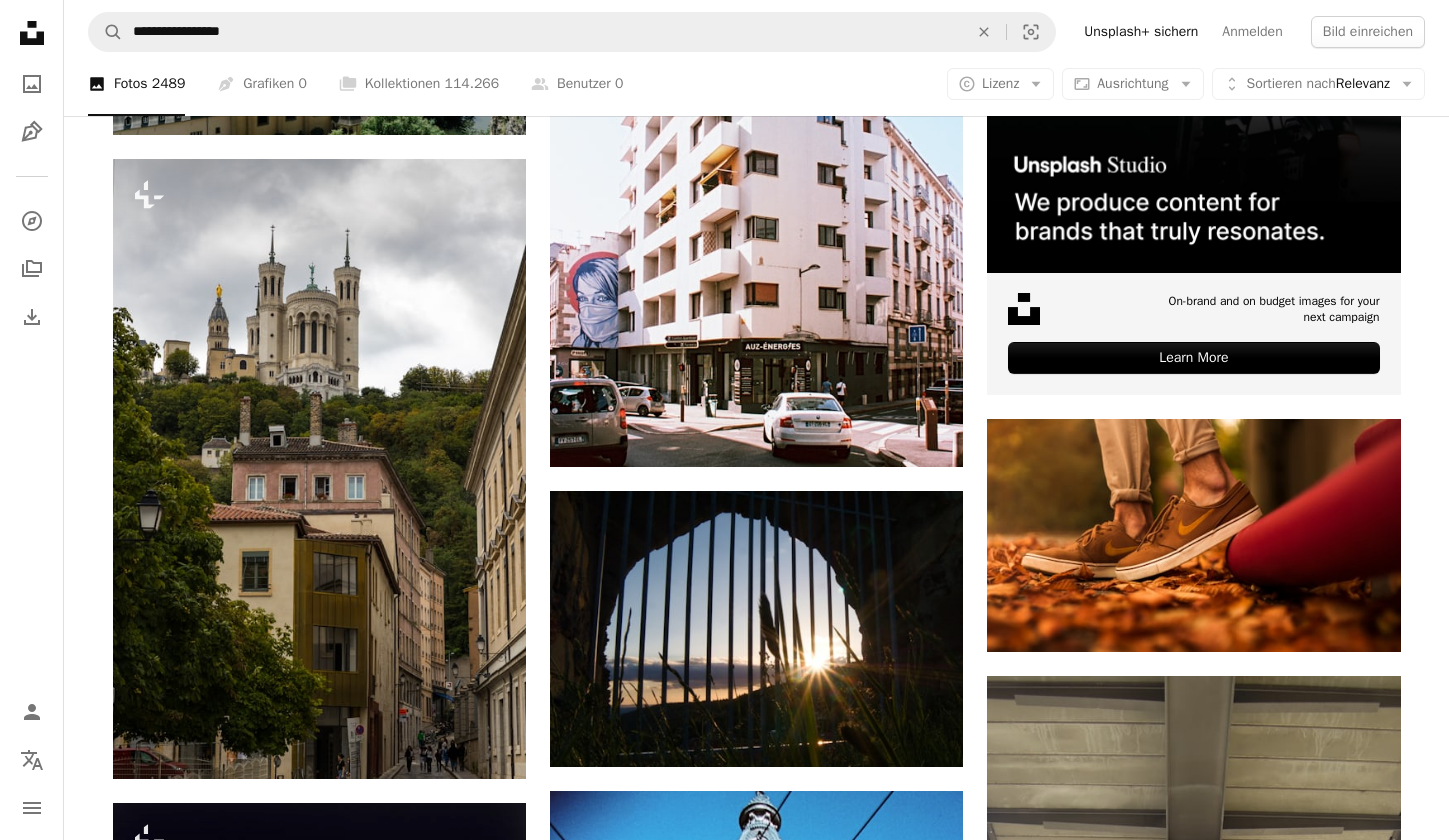 scroll, scrollTop: 540, scrollLeft: 0, axis: vertical 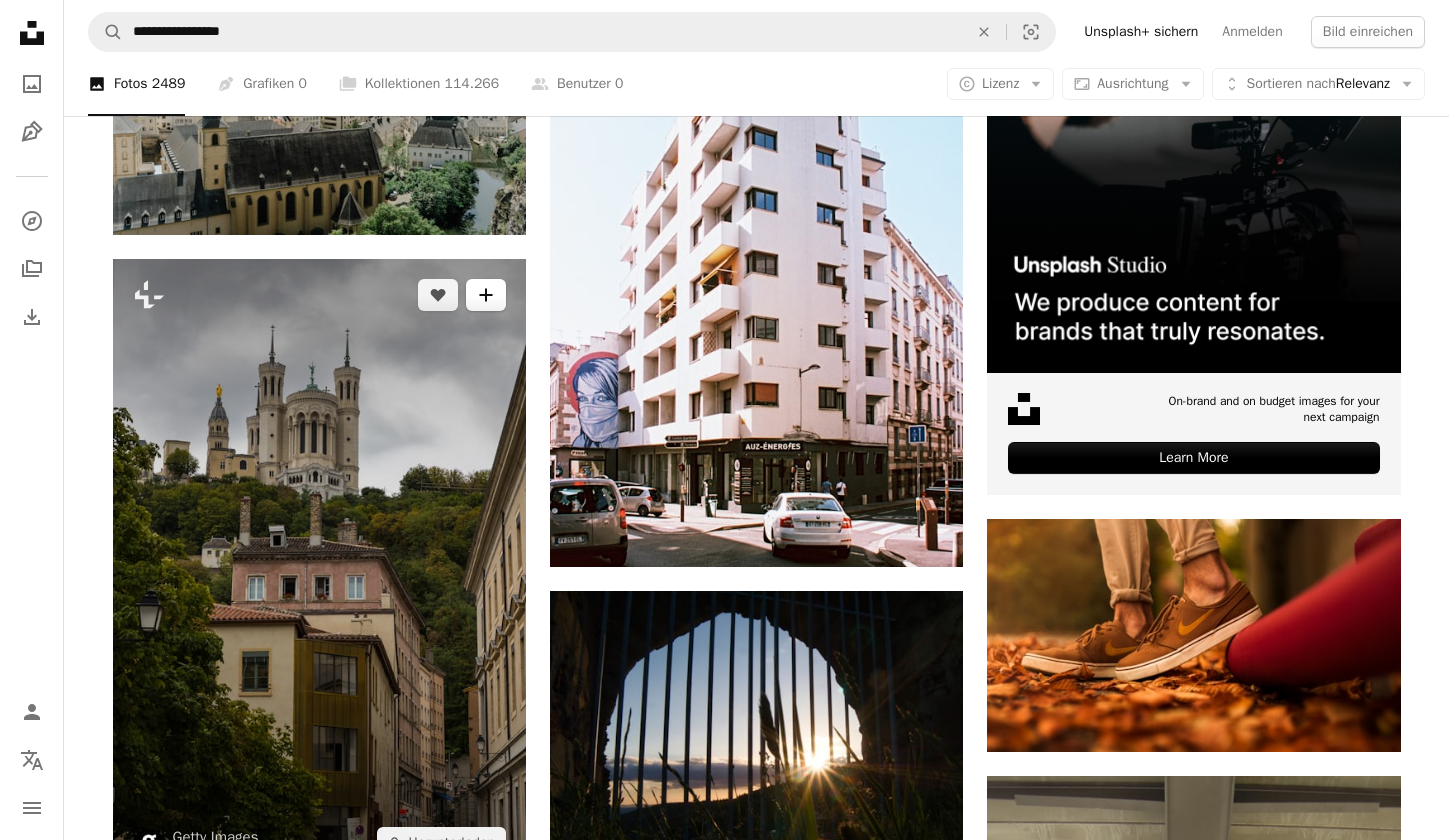 click on "A plus sign" 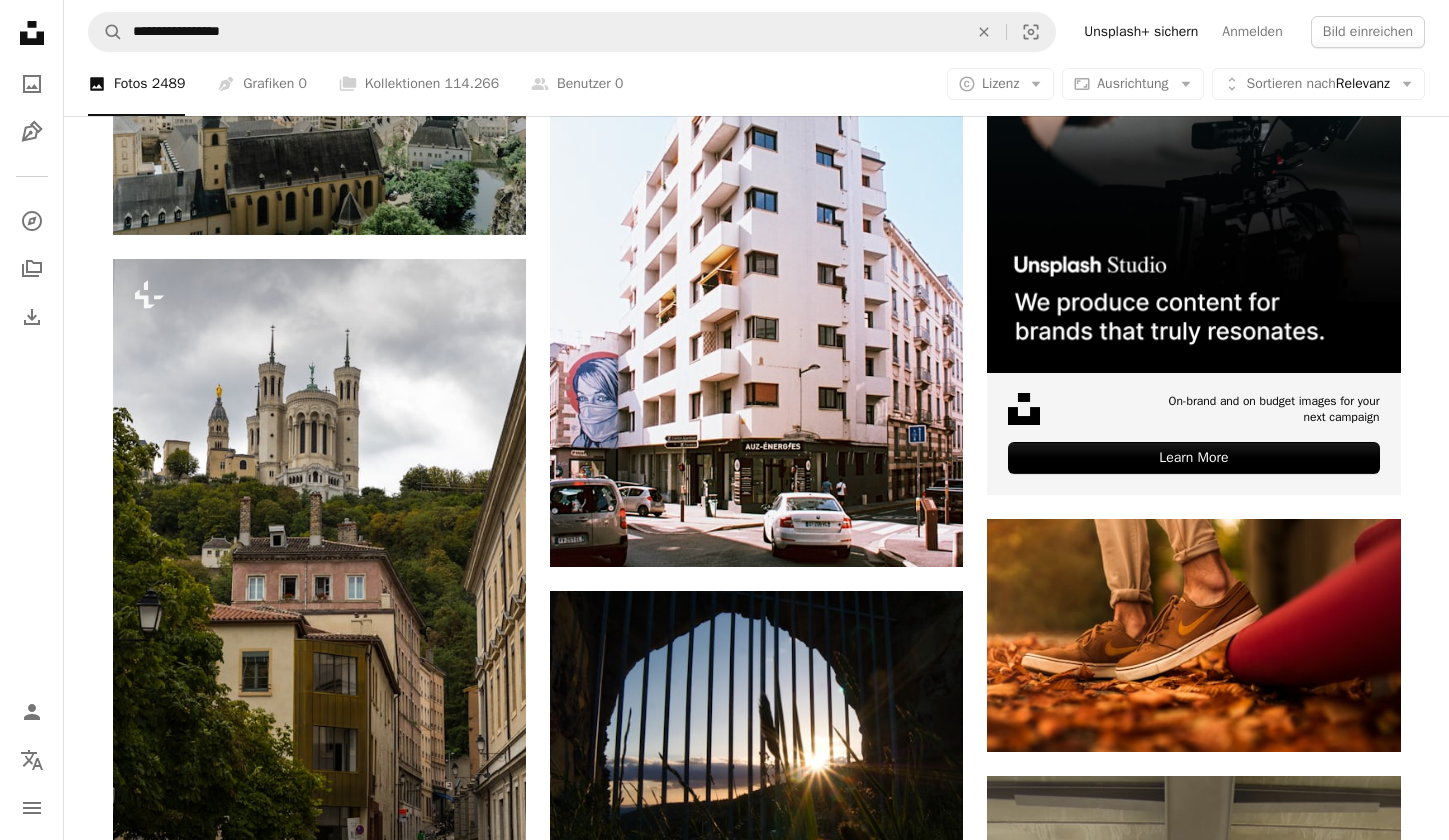 scroll, scrollTop: 21, scrollLeft: 0, axis: vertical 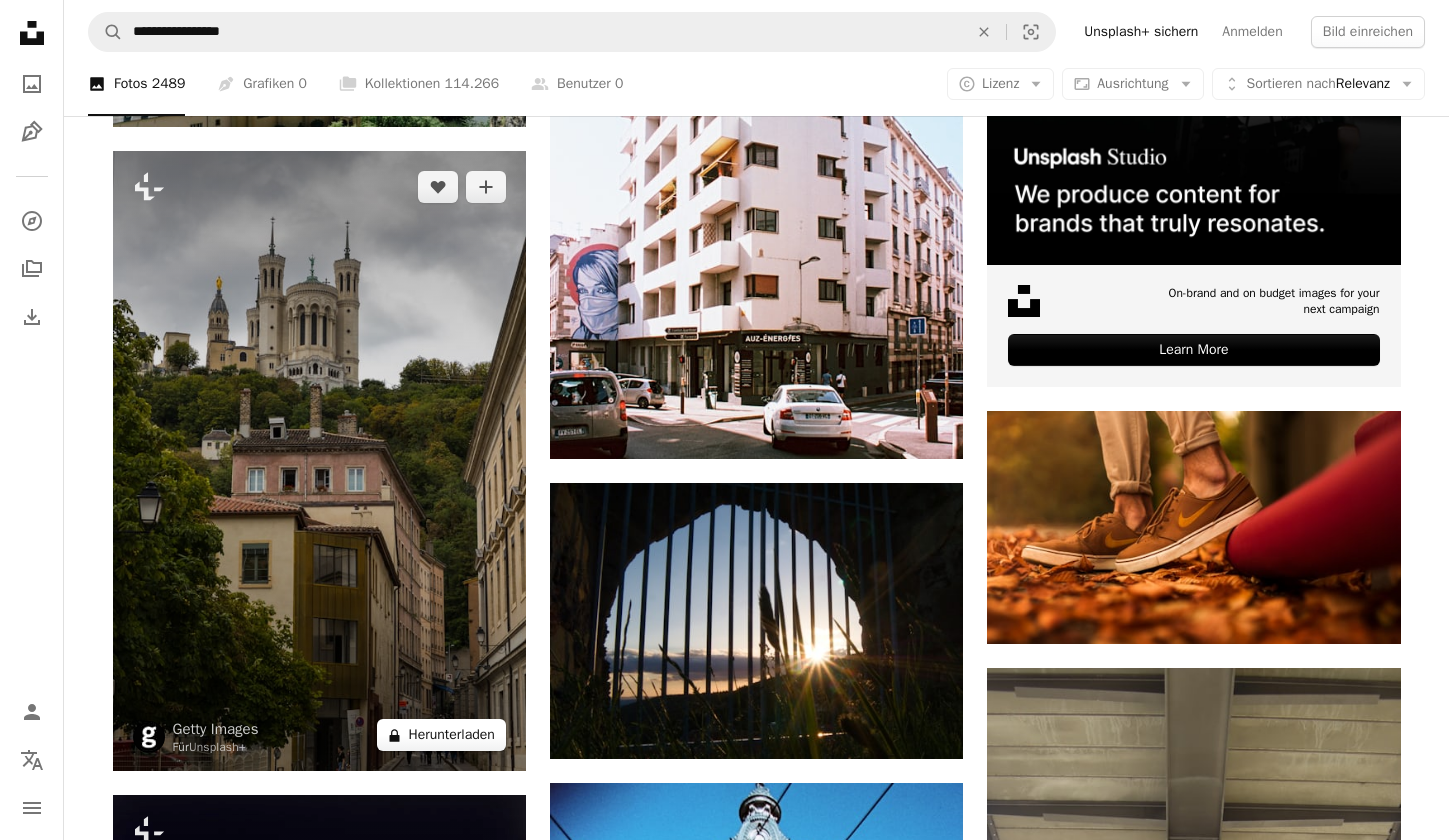 drag, startPoint x: 417, startPoint y: 757, endPoint x: 420, endPoint y: 747, distance: 10.440307 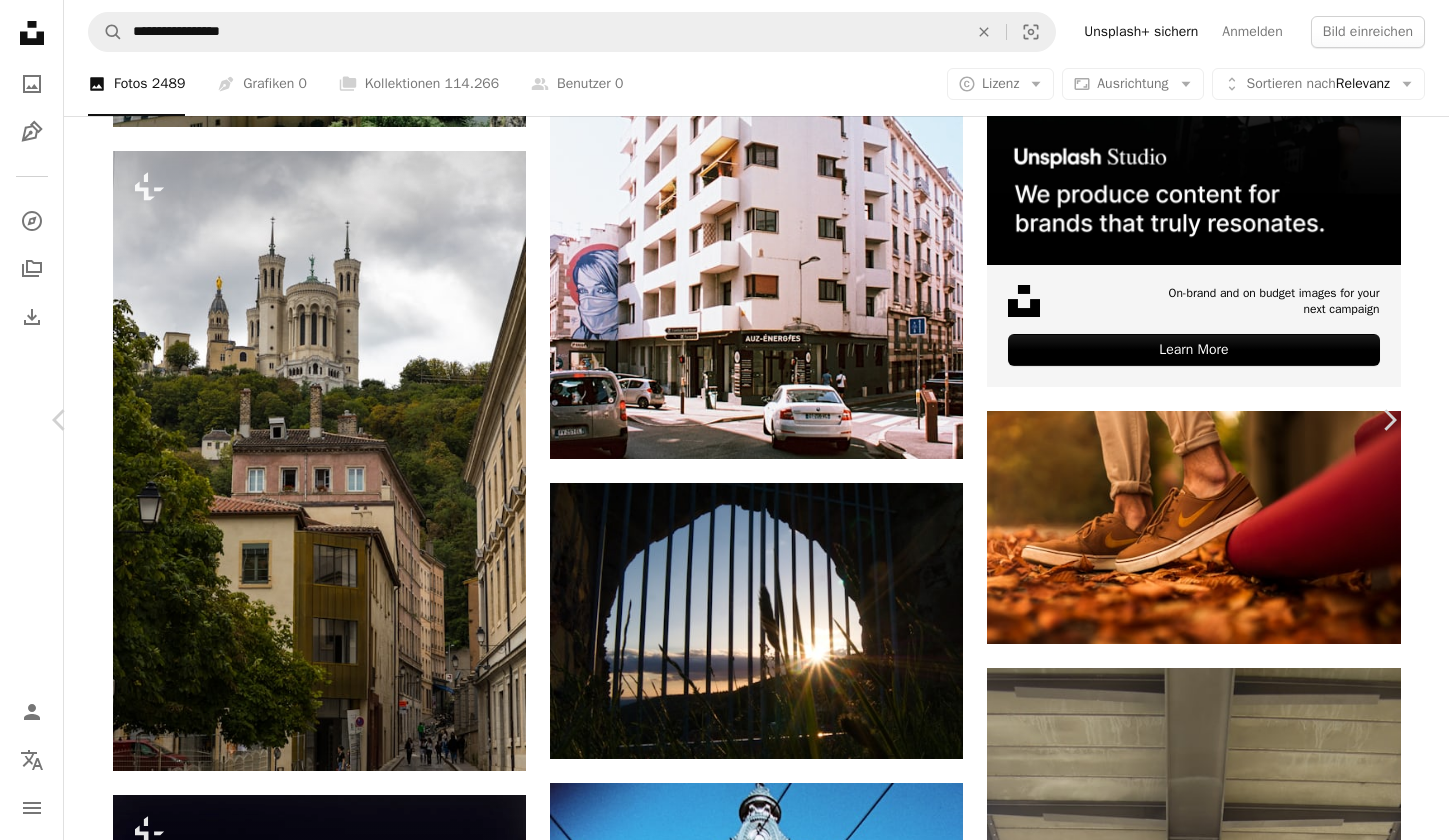 click on "A lock   Herunterladen" at bounding box center (1225, 4432) 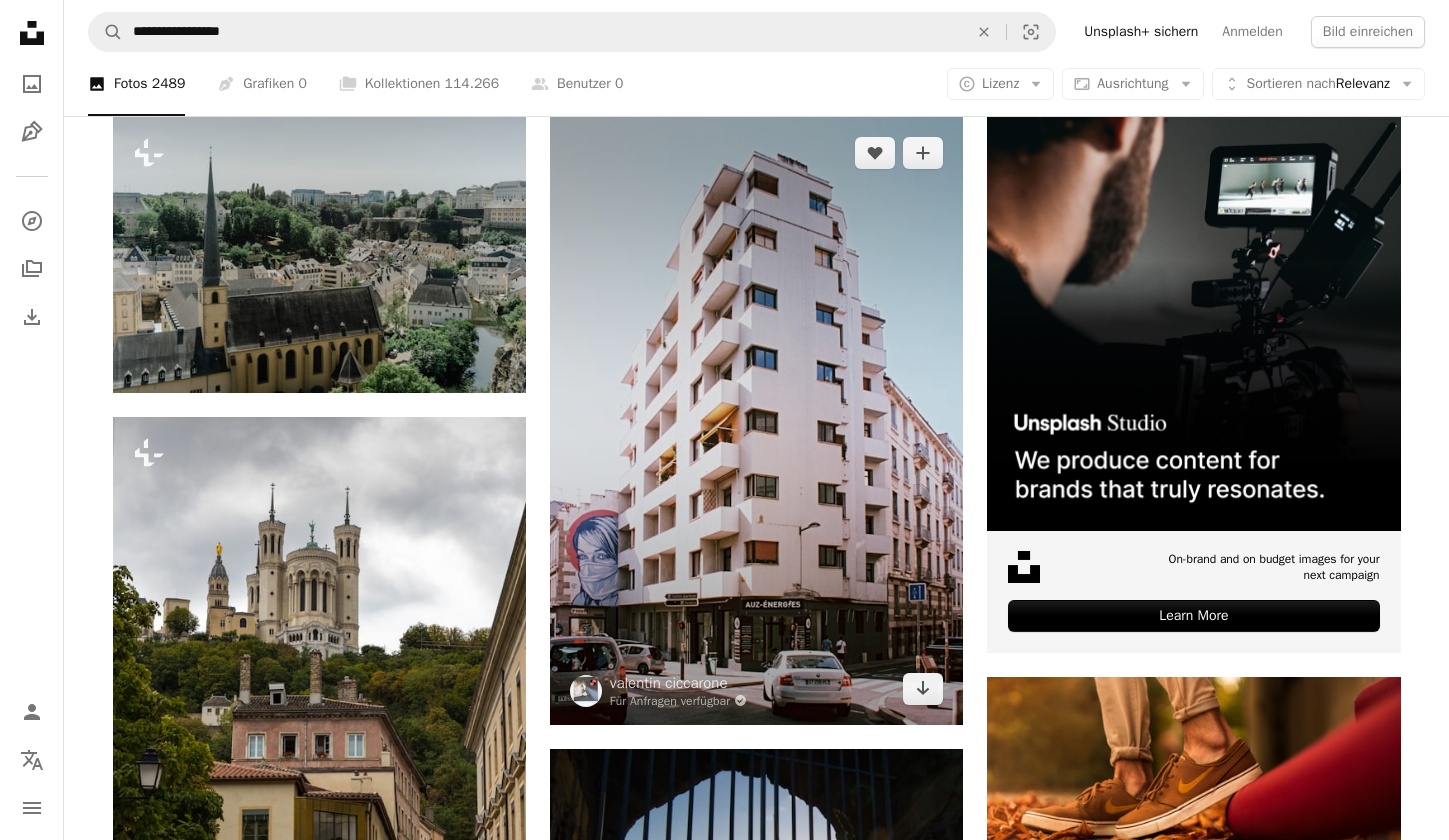 scroll, scrollTop: 432, scrollLeft: 0, axis: vertical 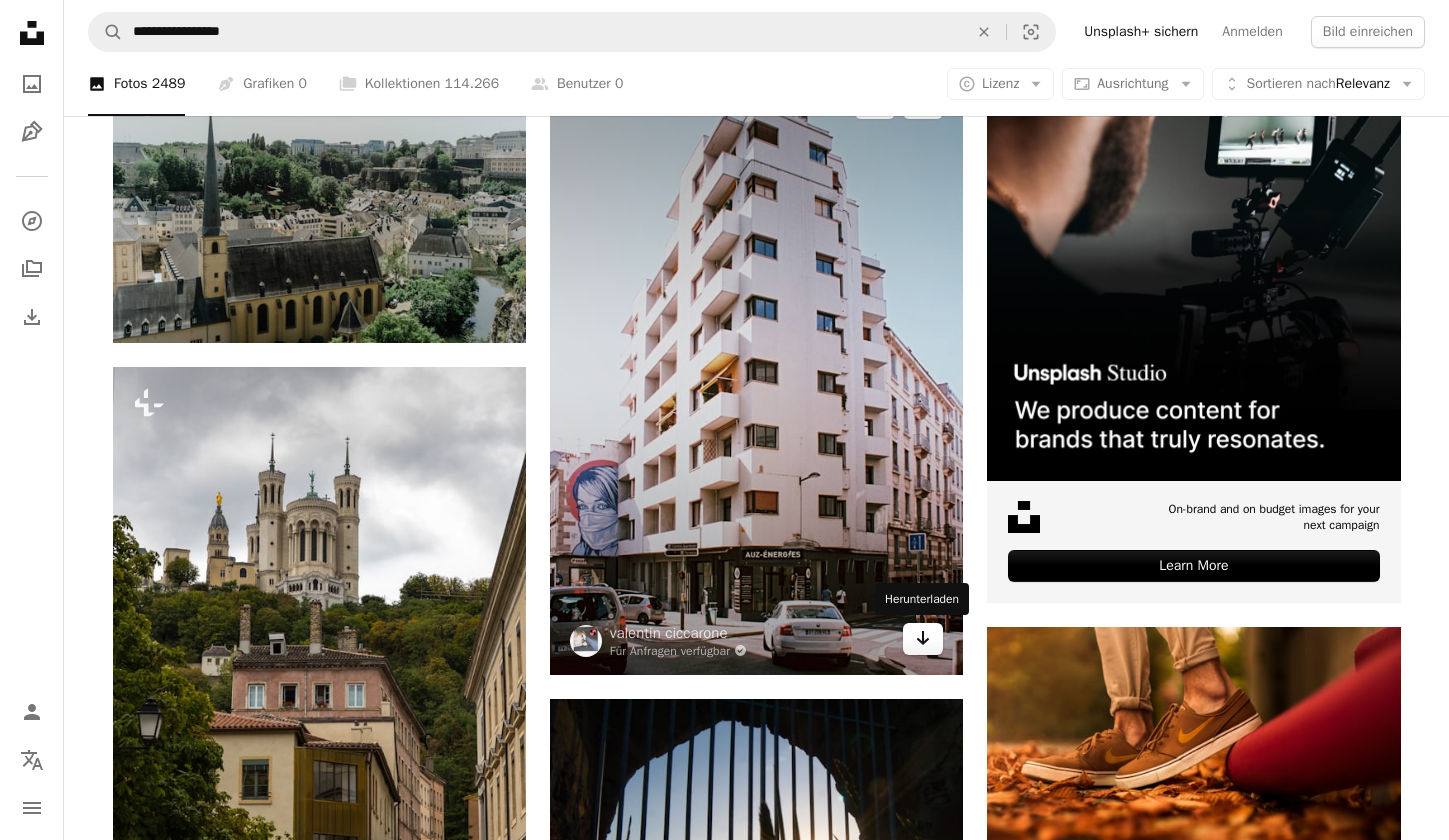 click 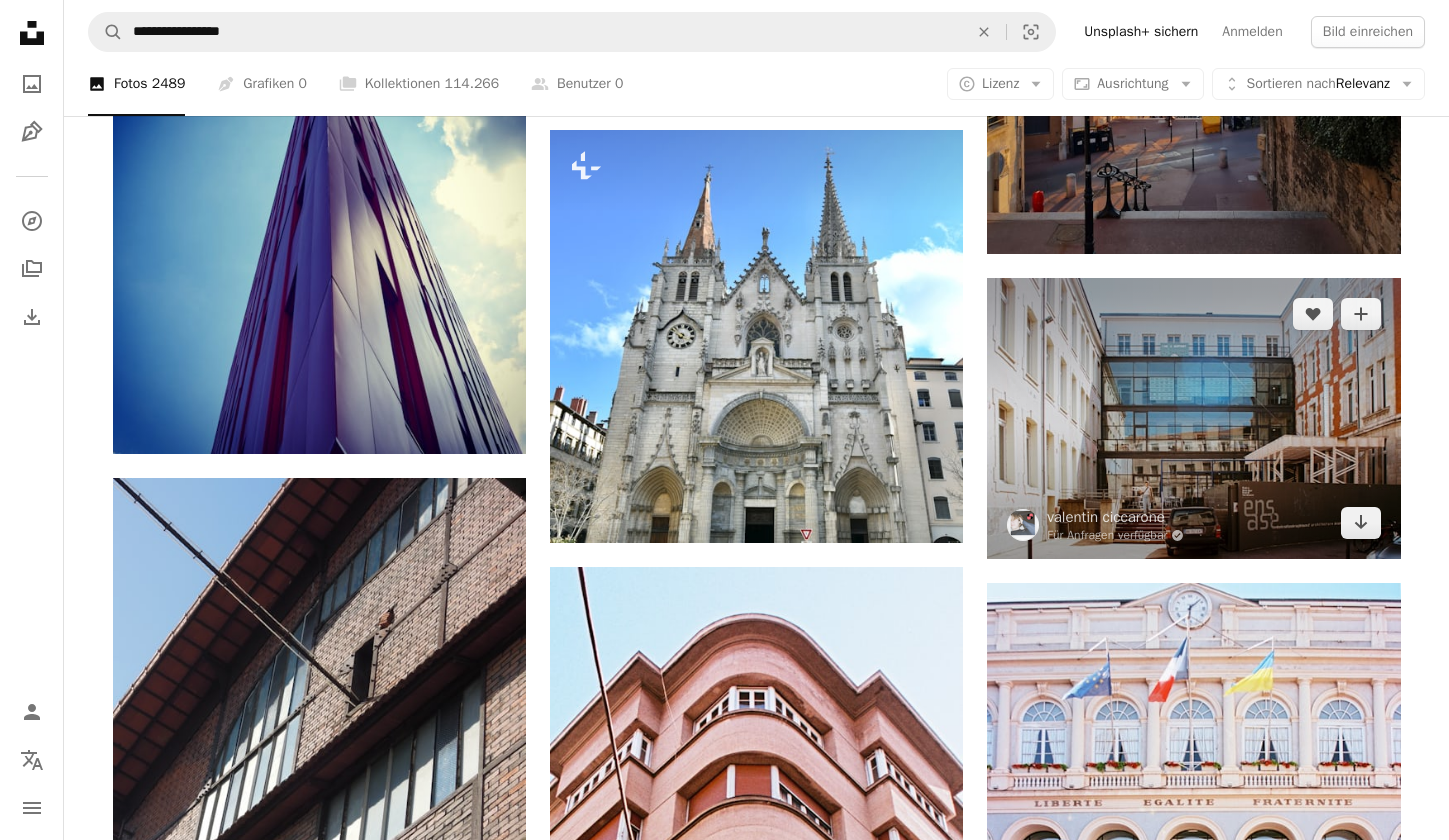 scroll, scrollTop: 2052, scrollLeft: 0, axis: vertical 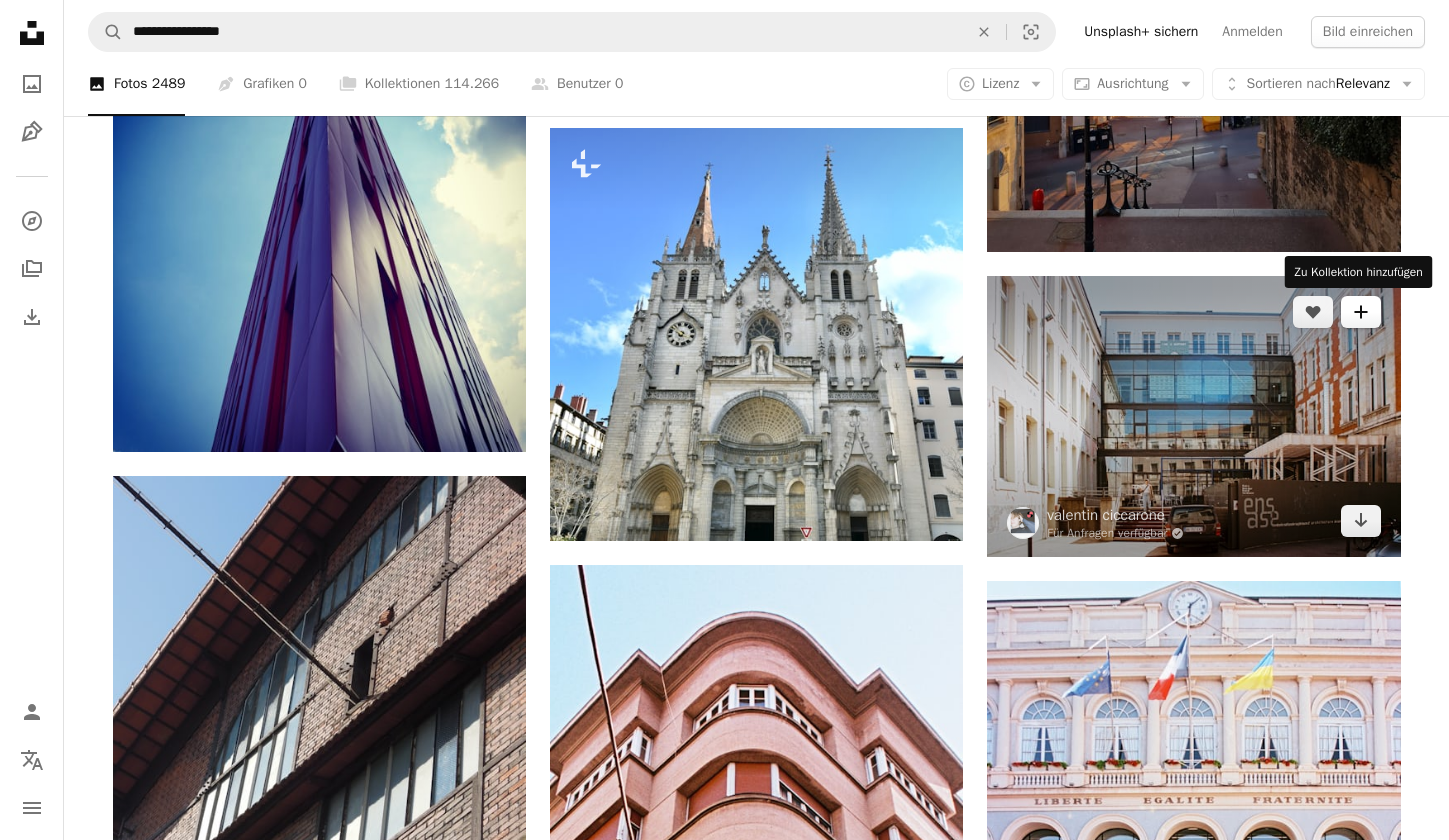 click 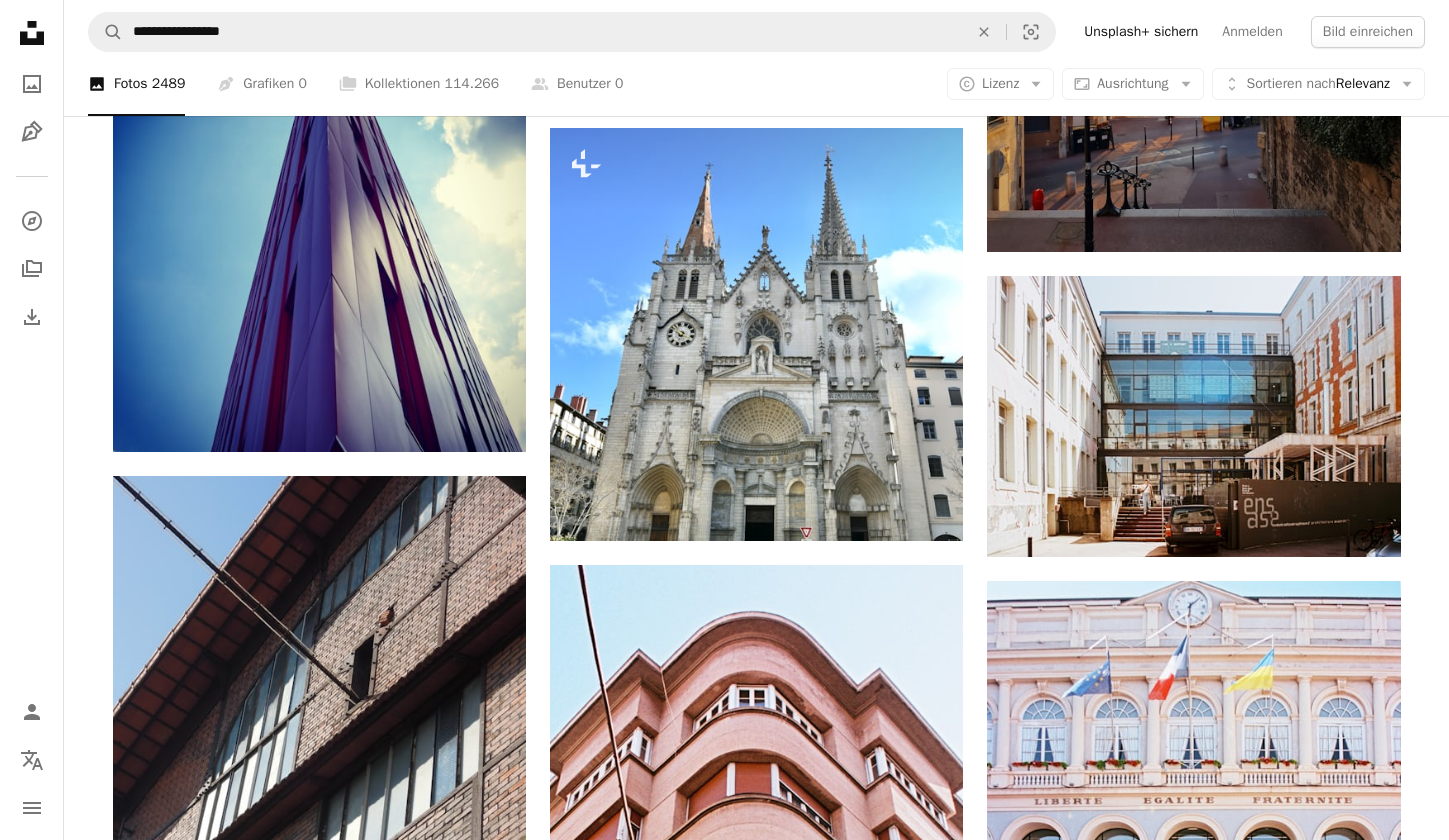 drag, startPoint x: 1143, startPoint y: 87, endPoint x: 1218, endPoint y: 226, distance: 157.94302 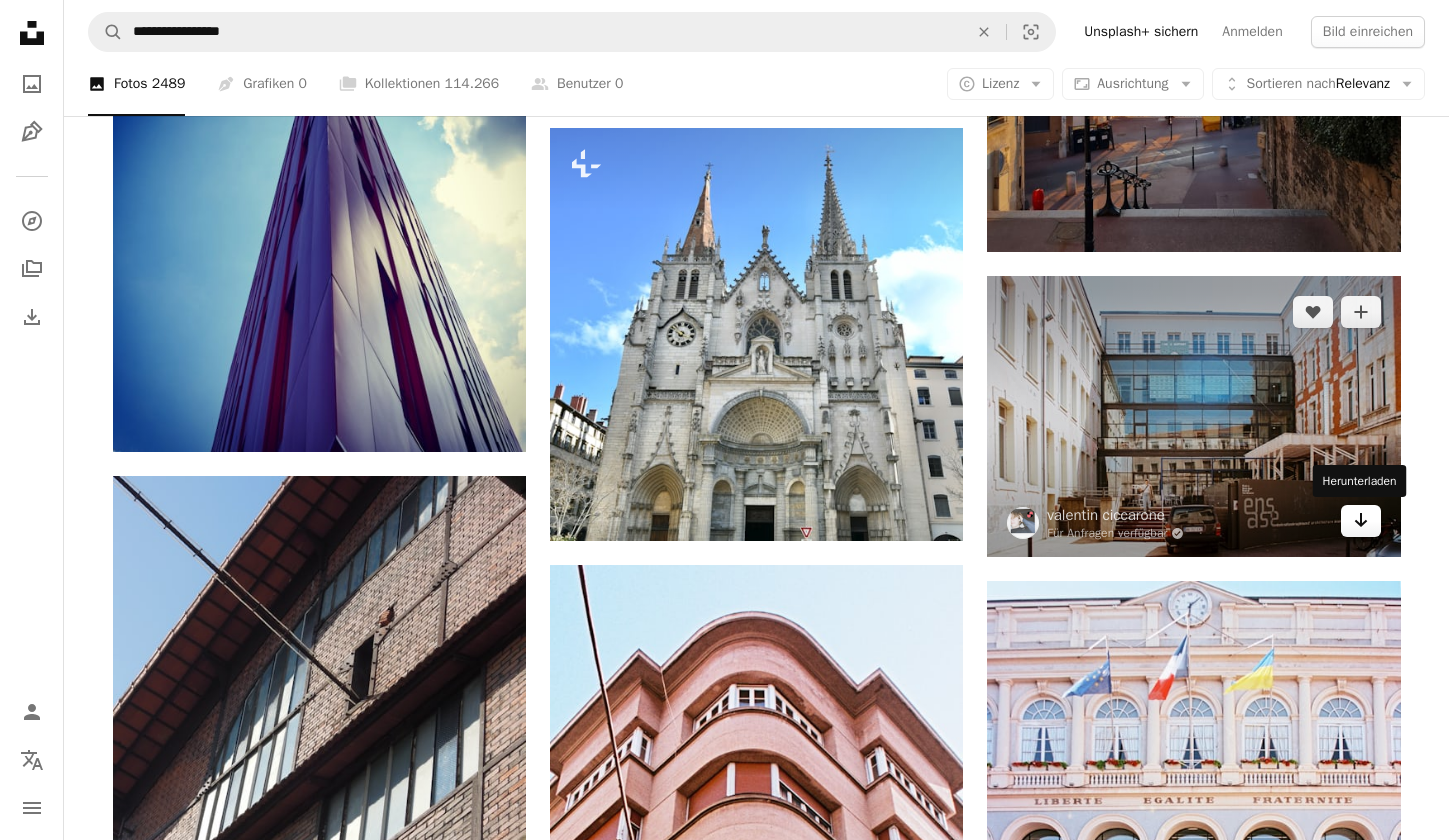 click on "Arrow pointing down" at bounding box center [1361, 521] 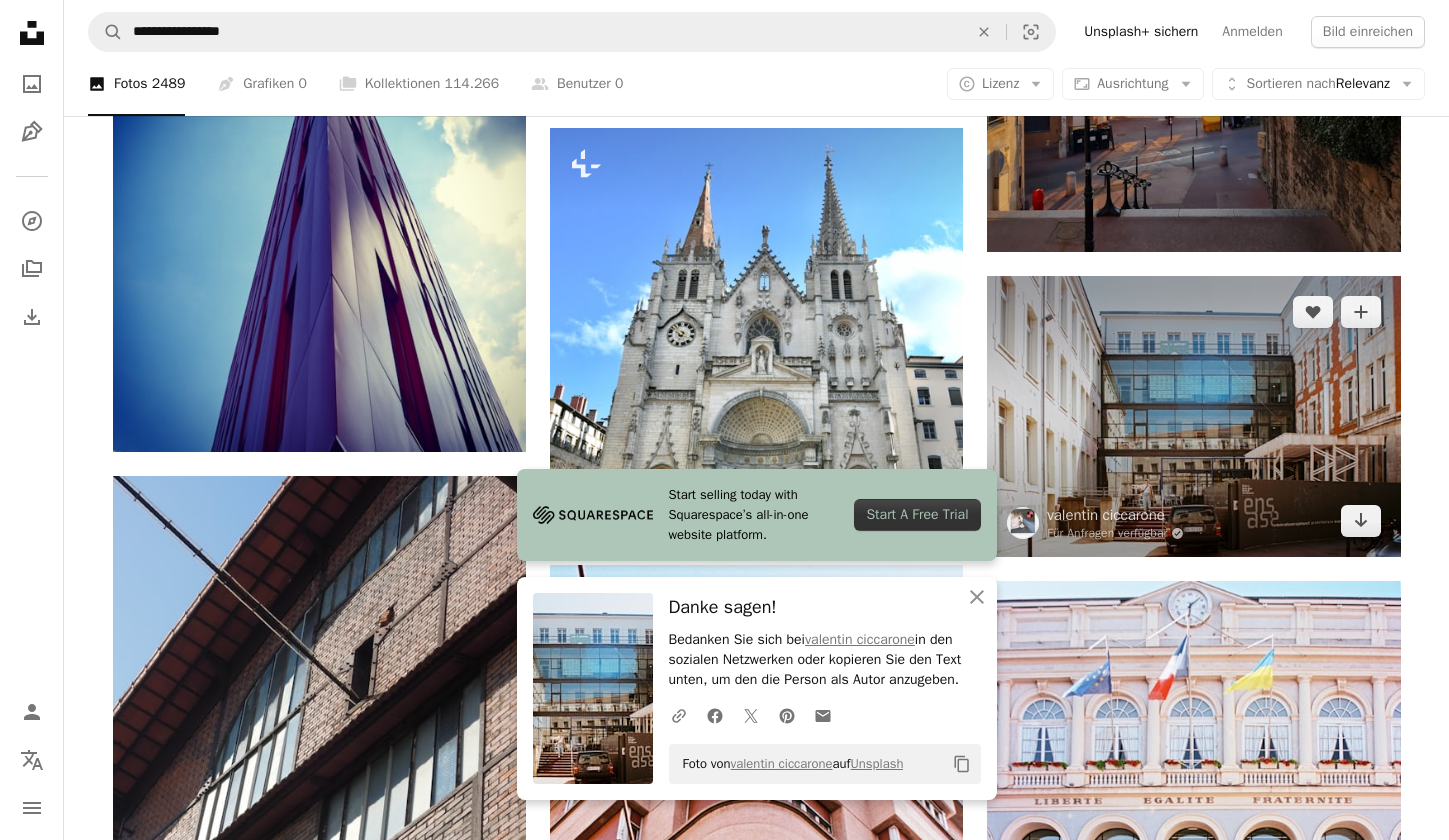 scroll, scrollTop: 2160, scrollLeft: 0, axis: vertical 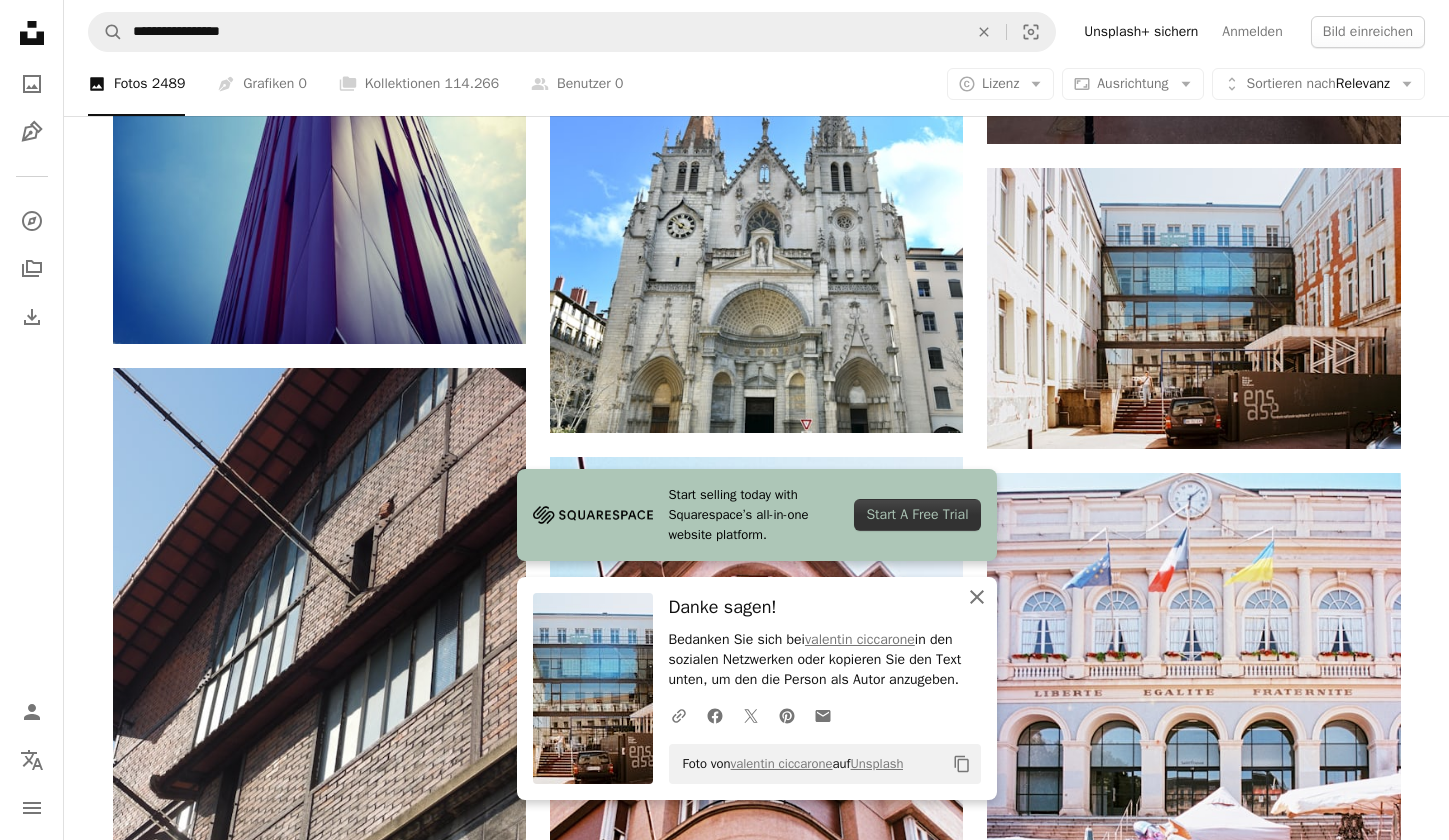 click on "An X shape" 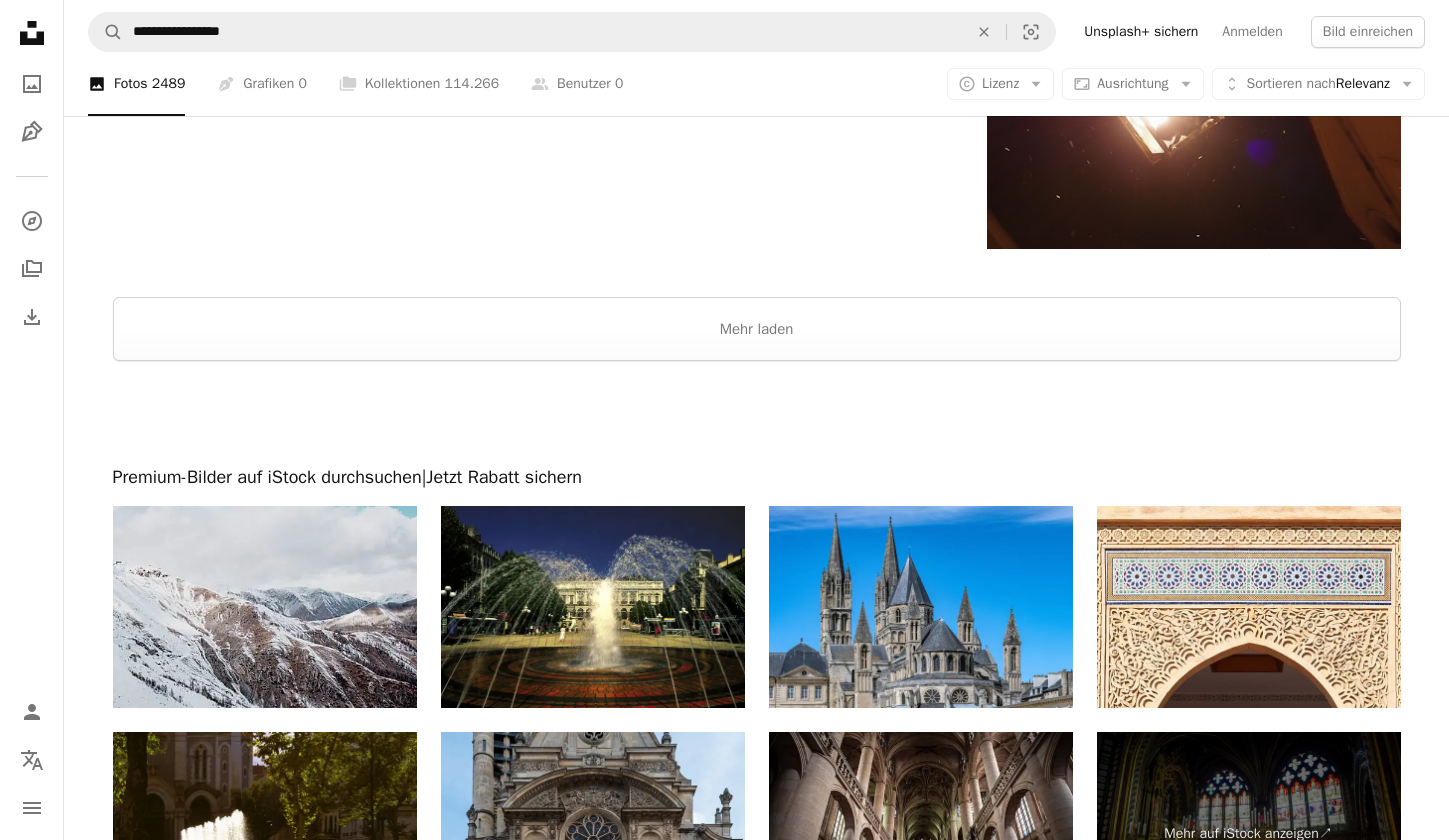 scroll, scrollTop: 3436, scrollLeft: 0, axis: vertical 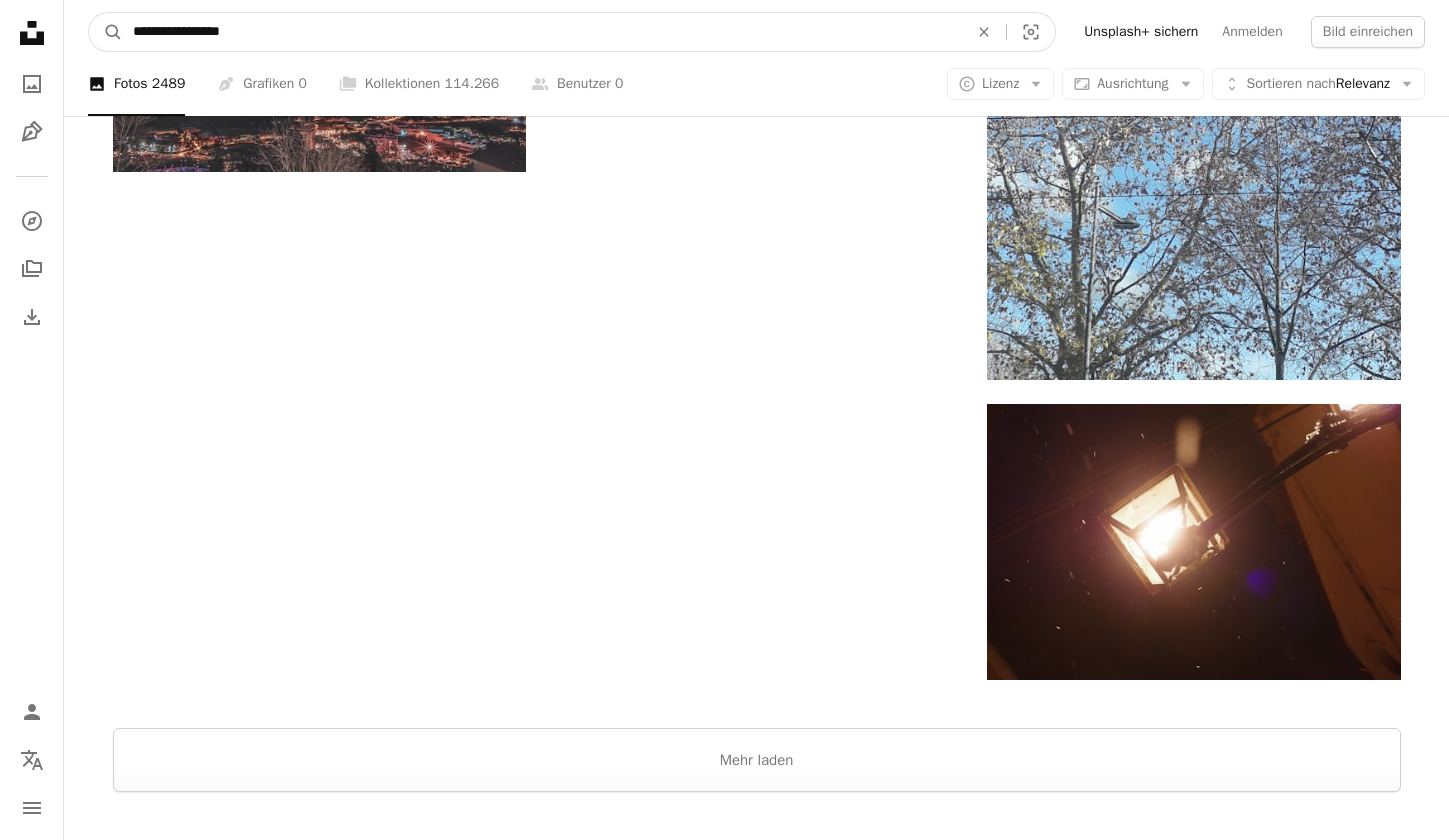 drag, startPoint x: 195, startPoint y: 37, endPoint x: 97, endPoint y: 29, distance: 98.32599 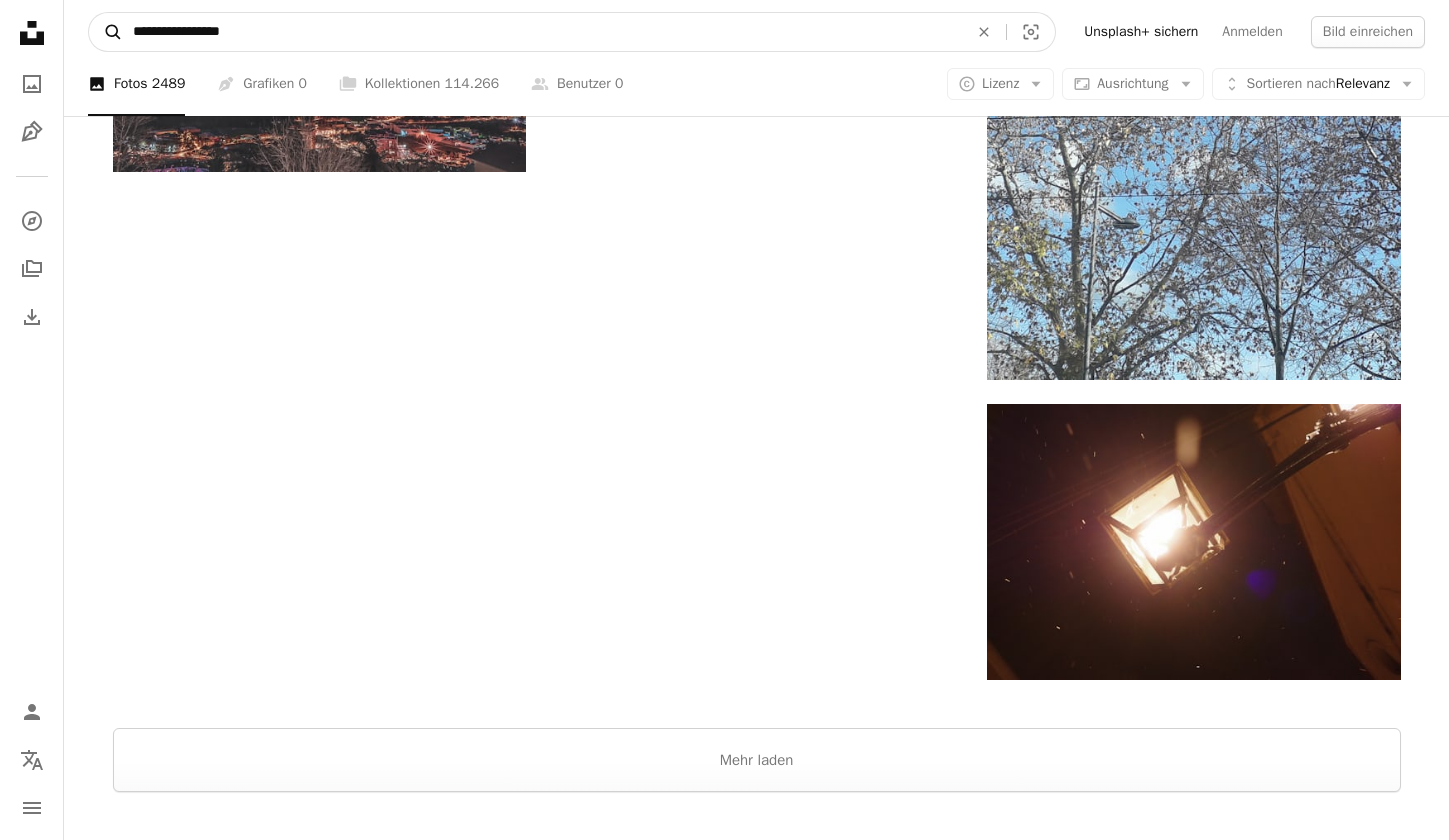 type on "**********" 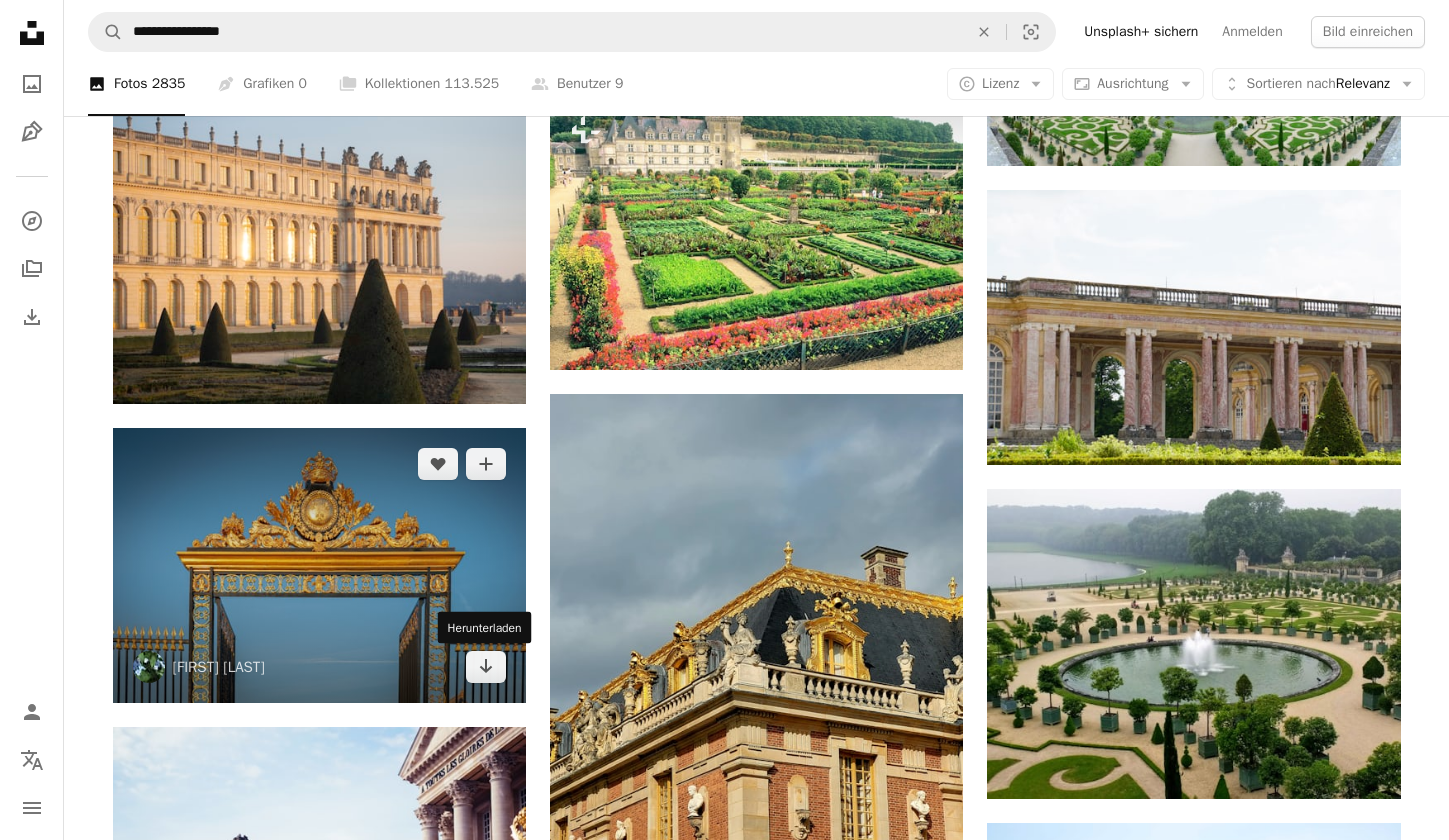 scroll, scrollTop: 972, scrollLeft: 0, axis: vertical 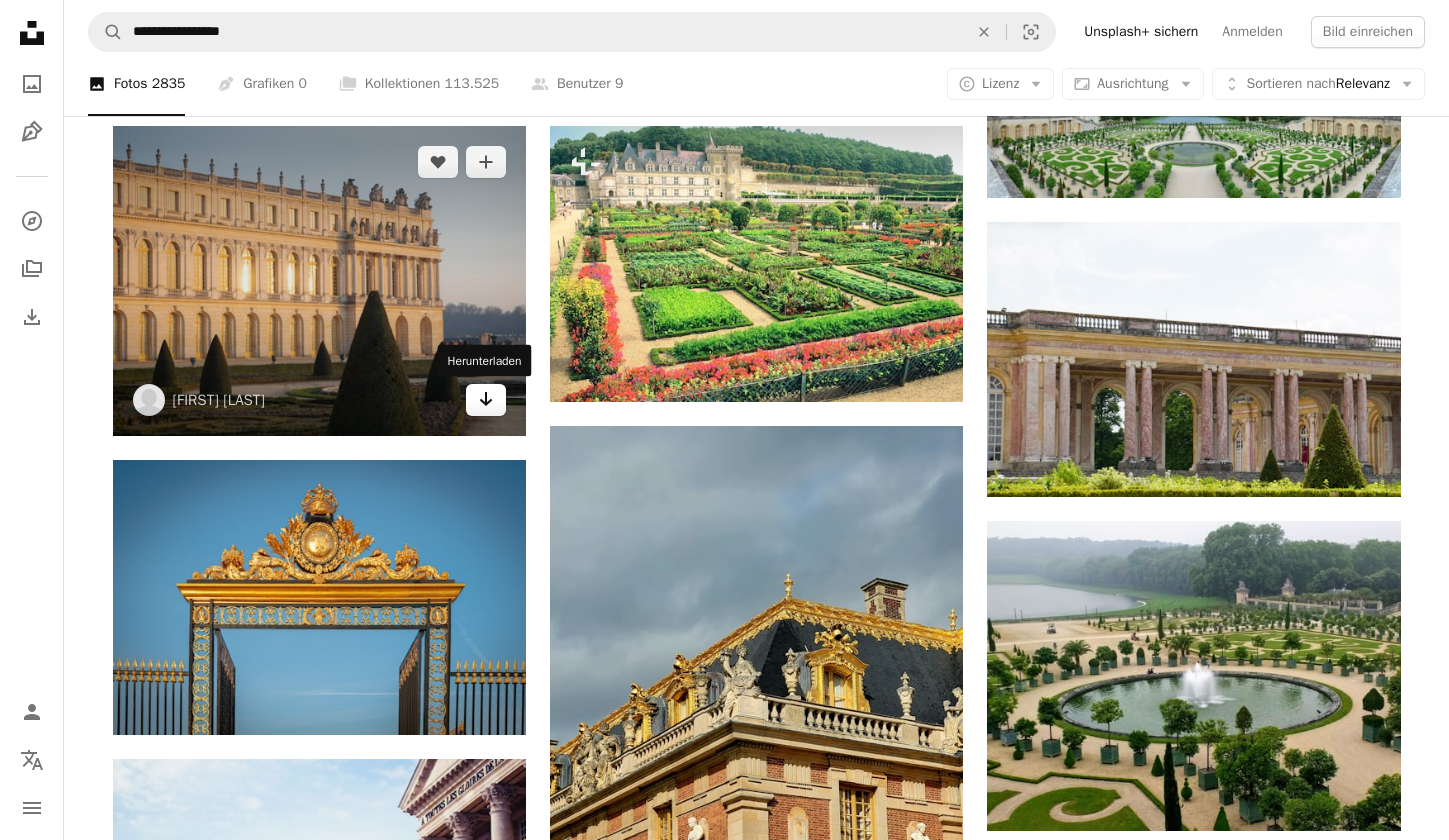 click on "Arrow pointing down" 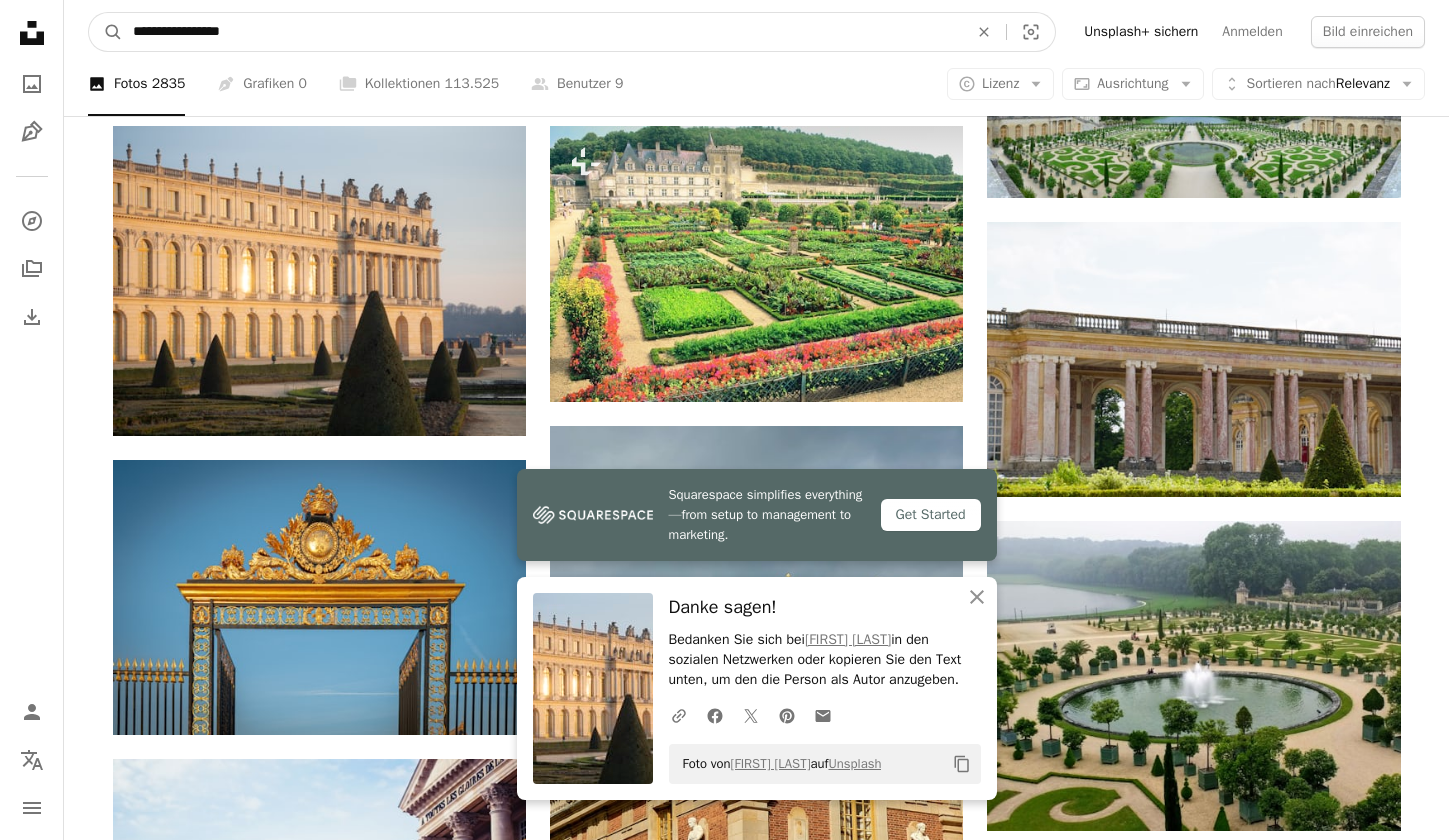 drag, startPoint x: 203, startPoint y: 31, endPoint x: 102, endPoint y: 27, distance: 101.07918 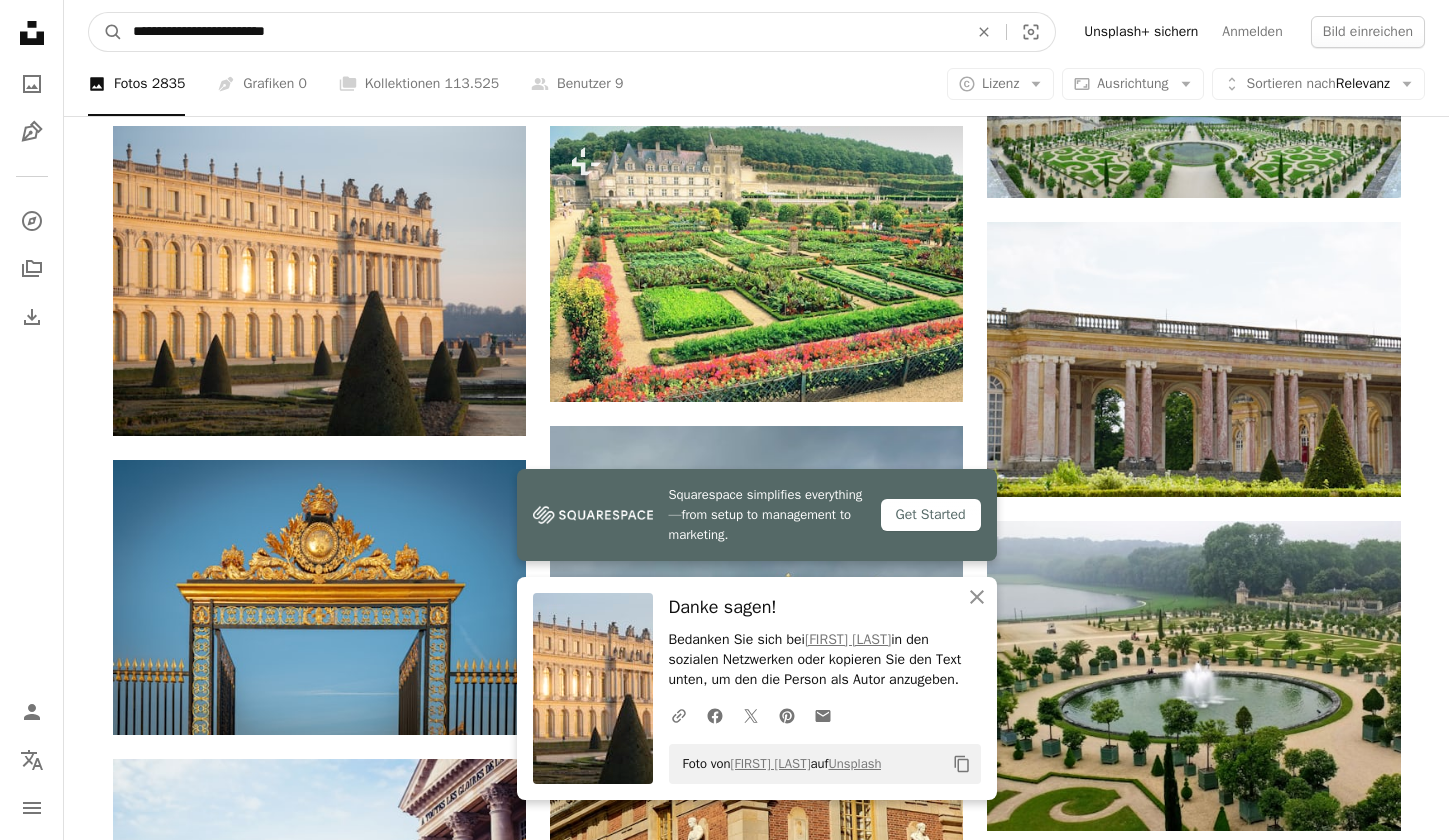 type on "**********" 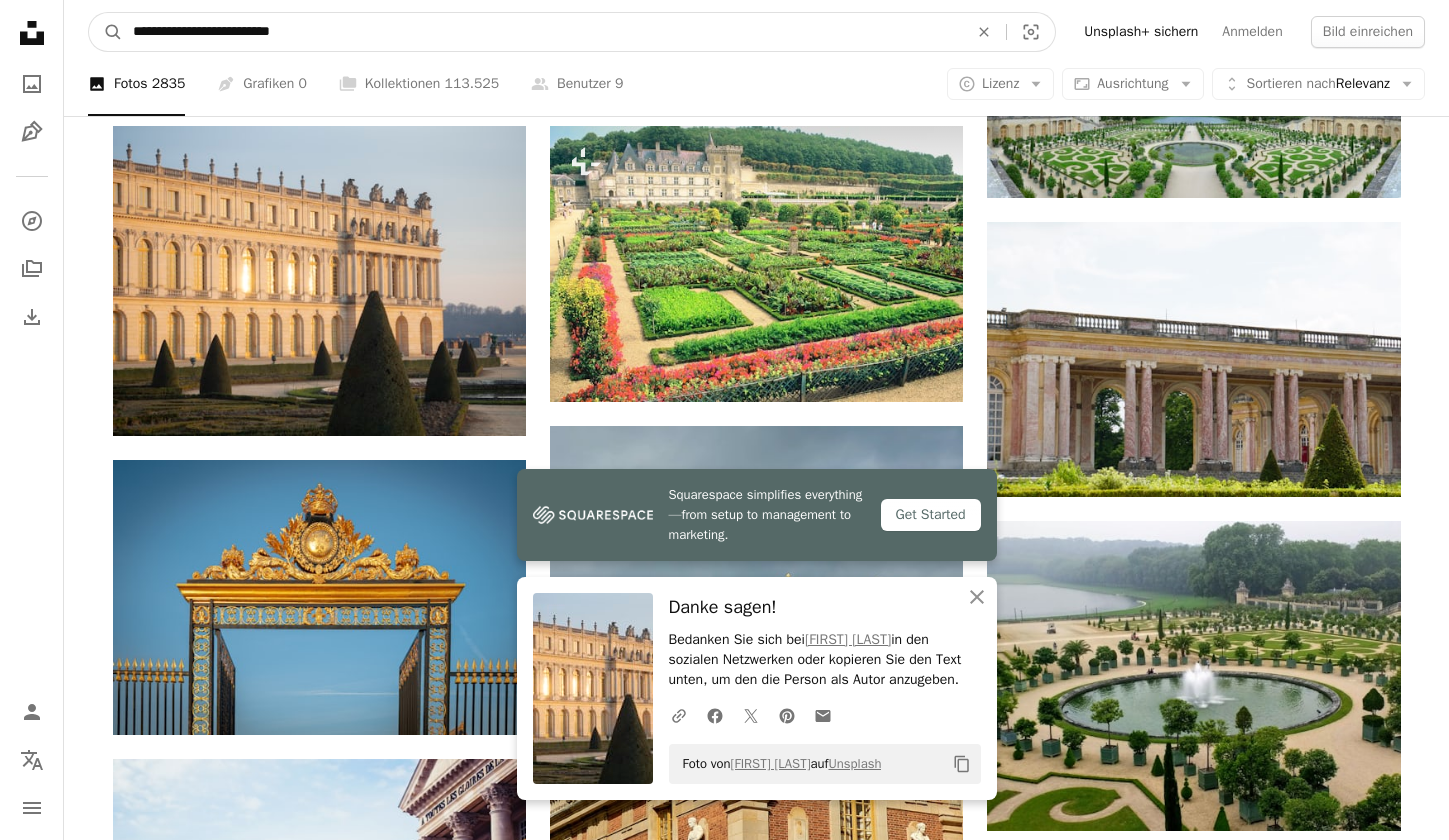 click on "A magnifying glass" at bounding box center (106, 32) 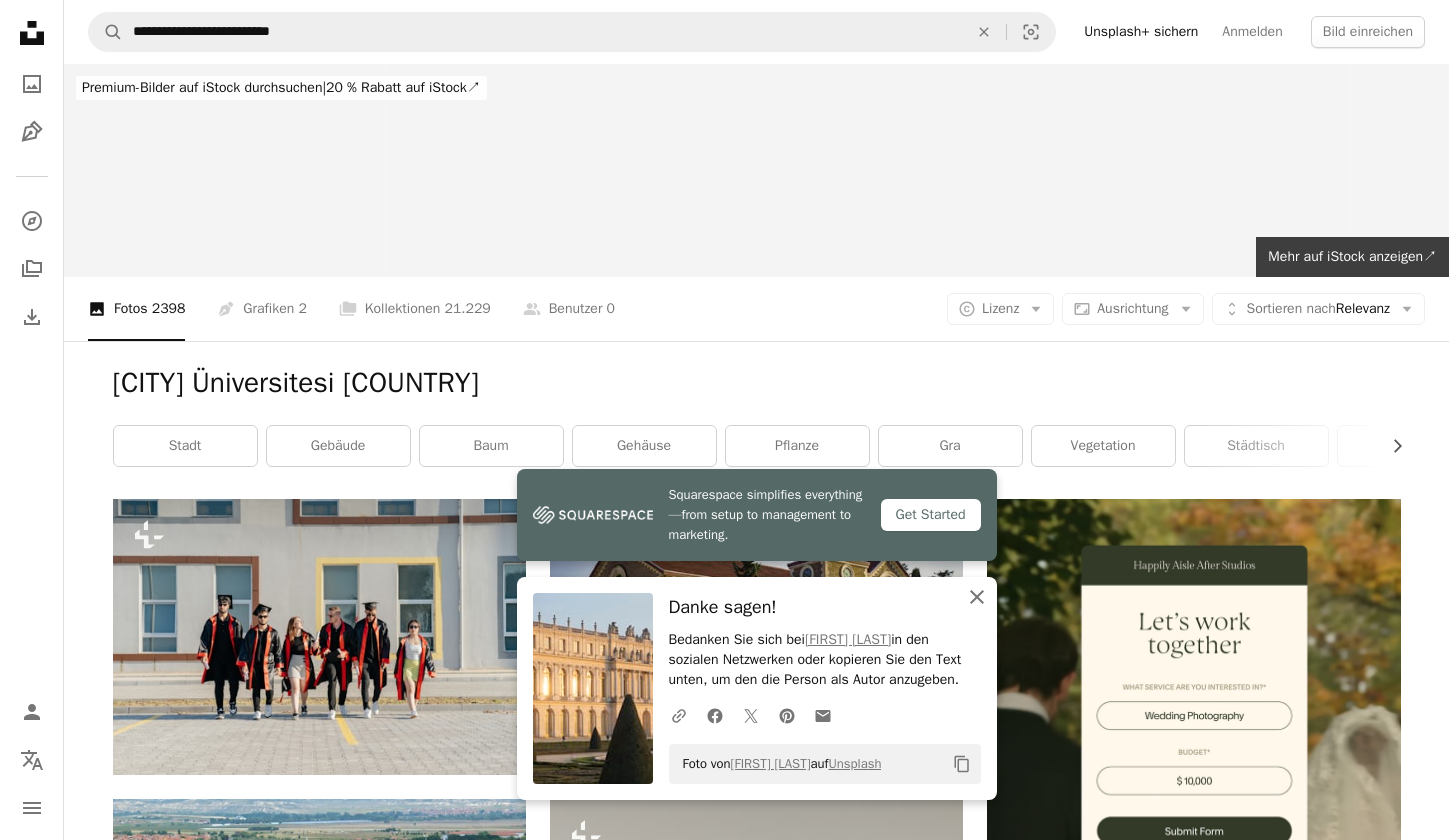 click 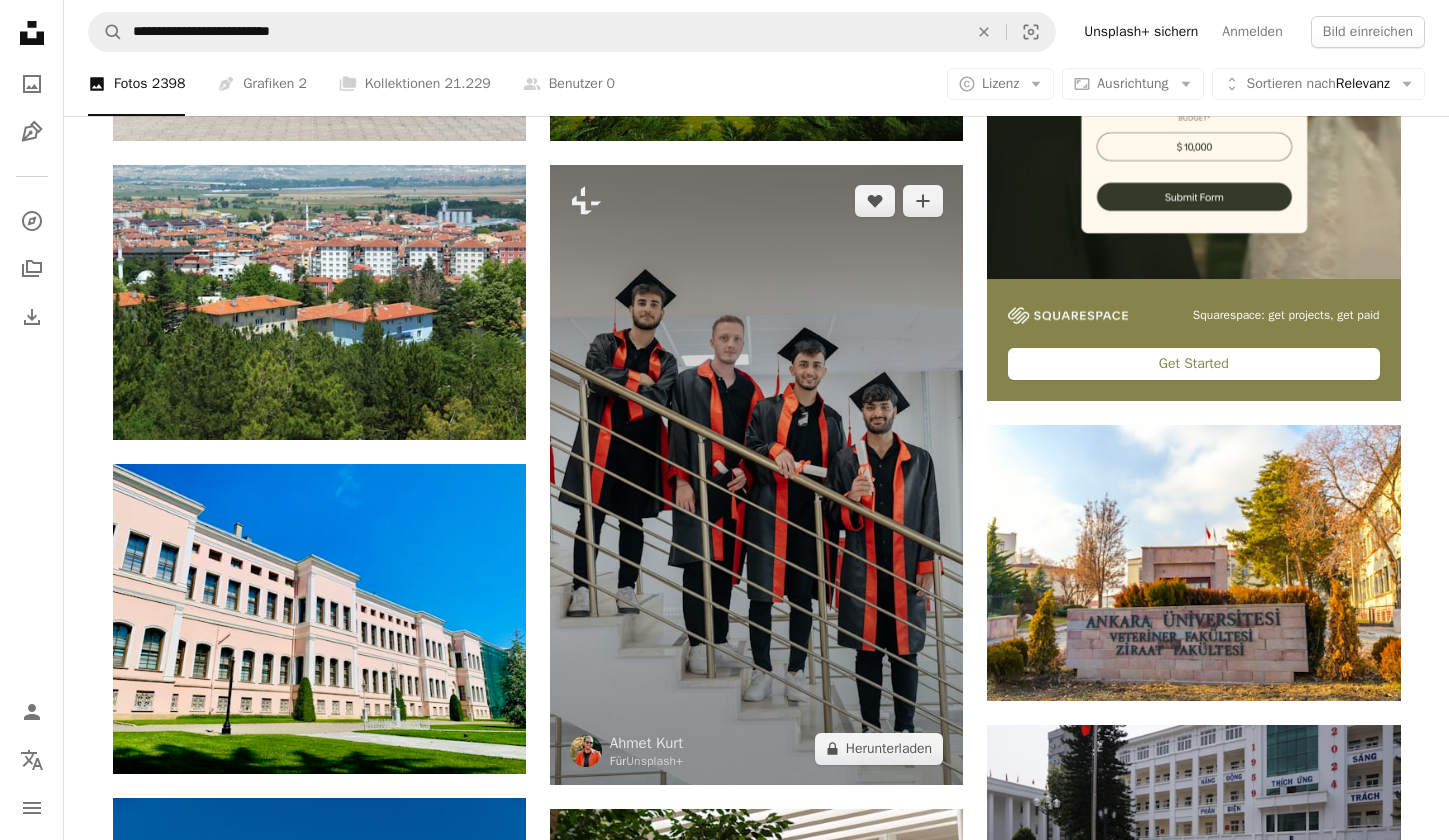 scroll, scrollTop: 756, scrollLeft: 0, axis: vertical 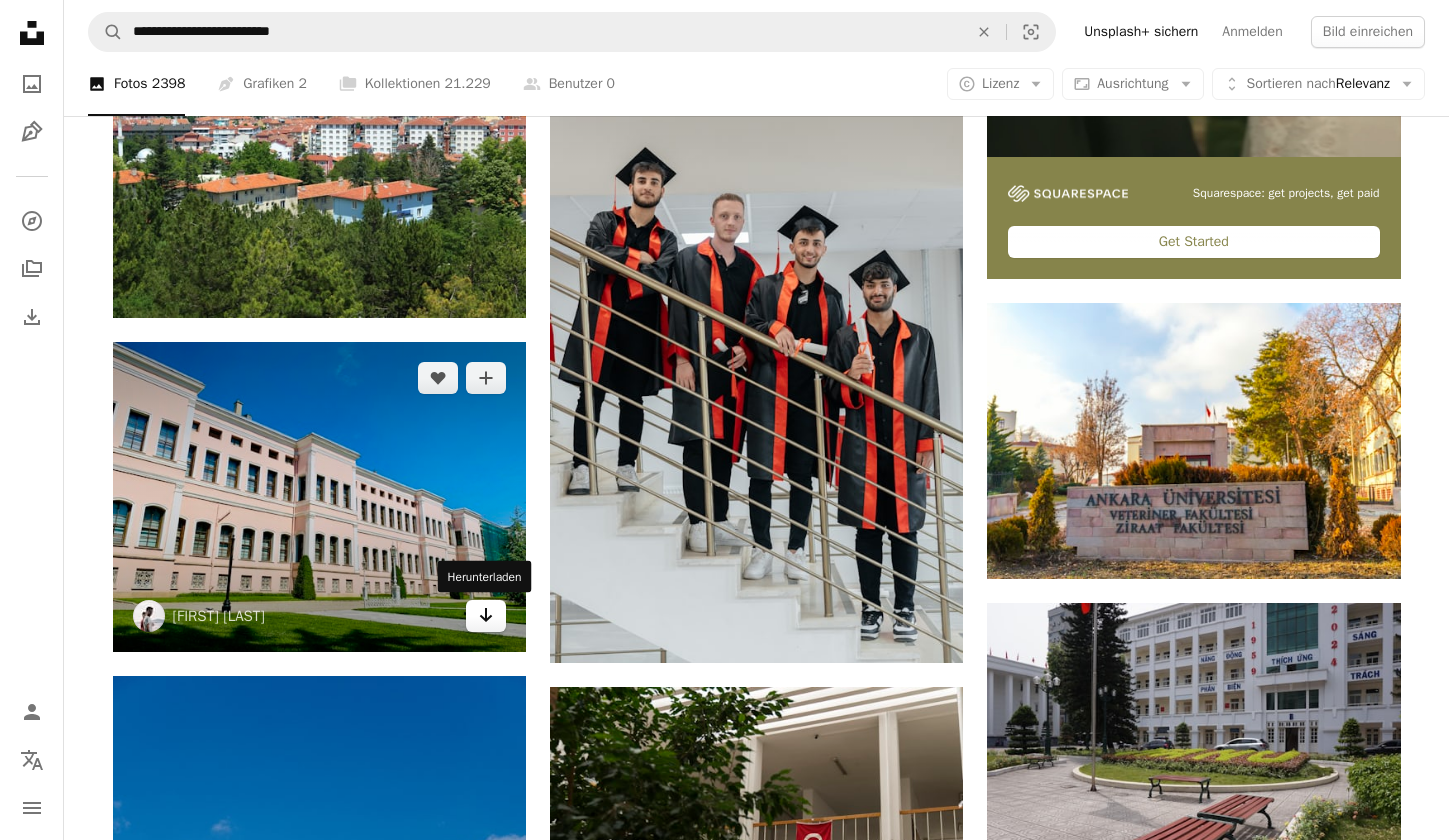 click on "Arrow pointing down" 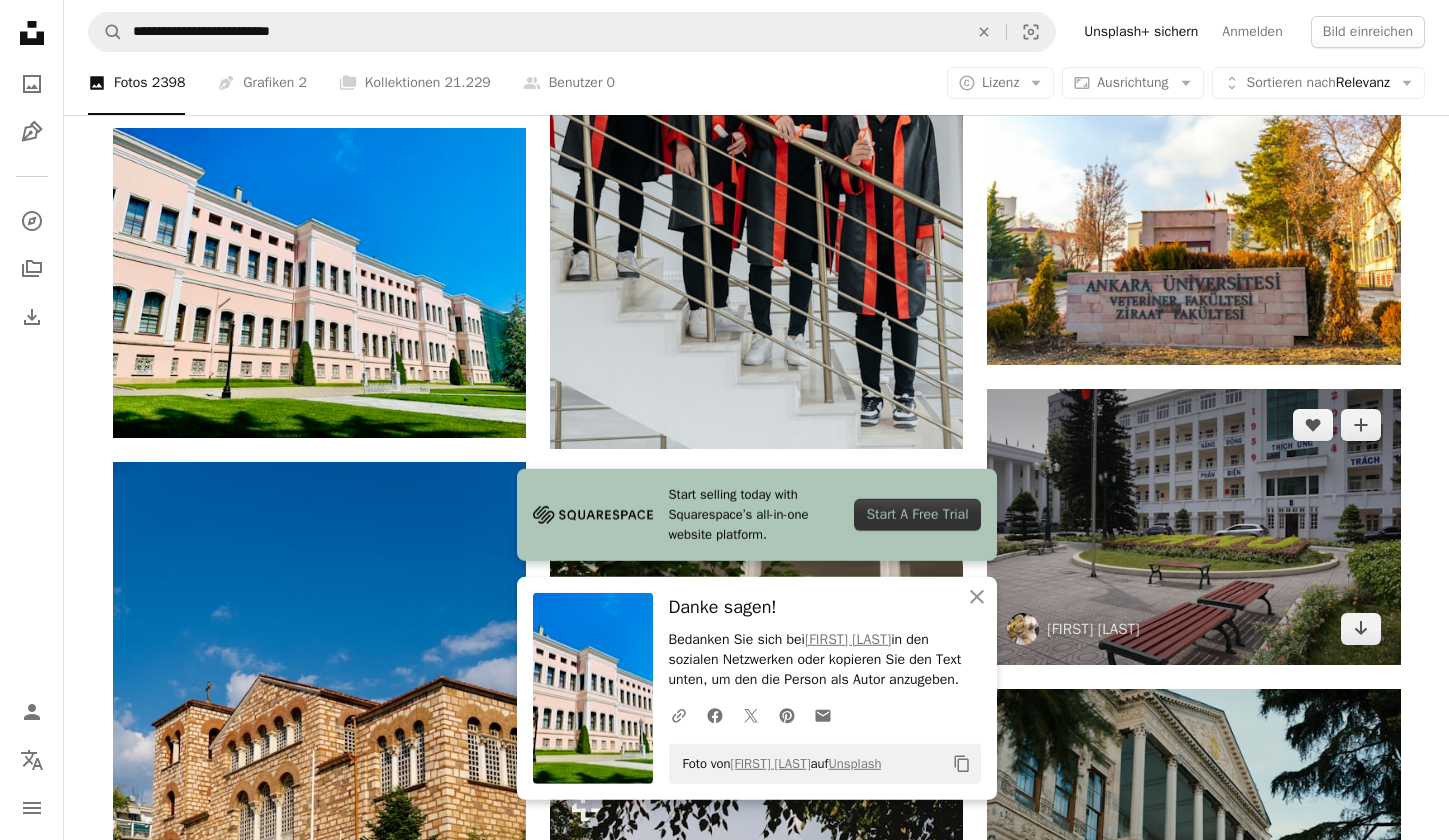 scroll, scrollTop: 972, scrollLeft: 0, axis: vertical 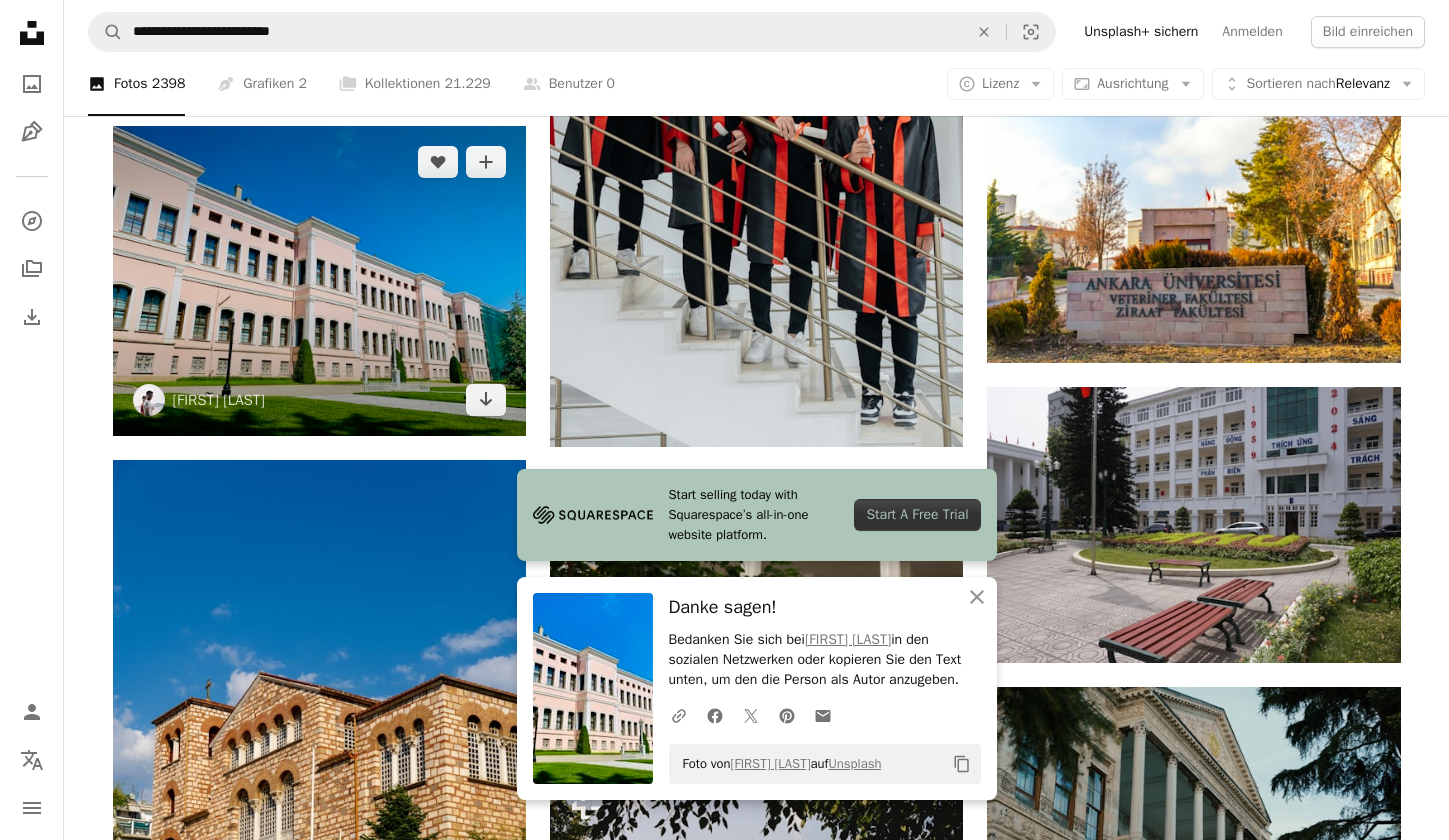 click at bounding box center [319, 281] 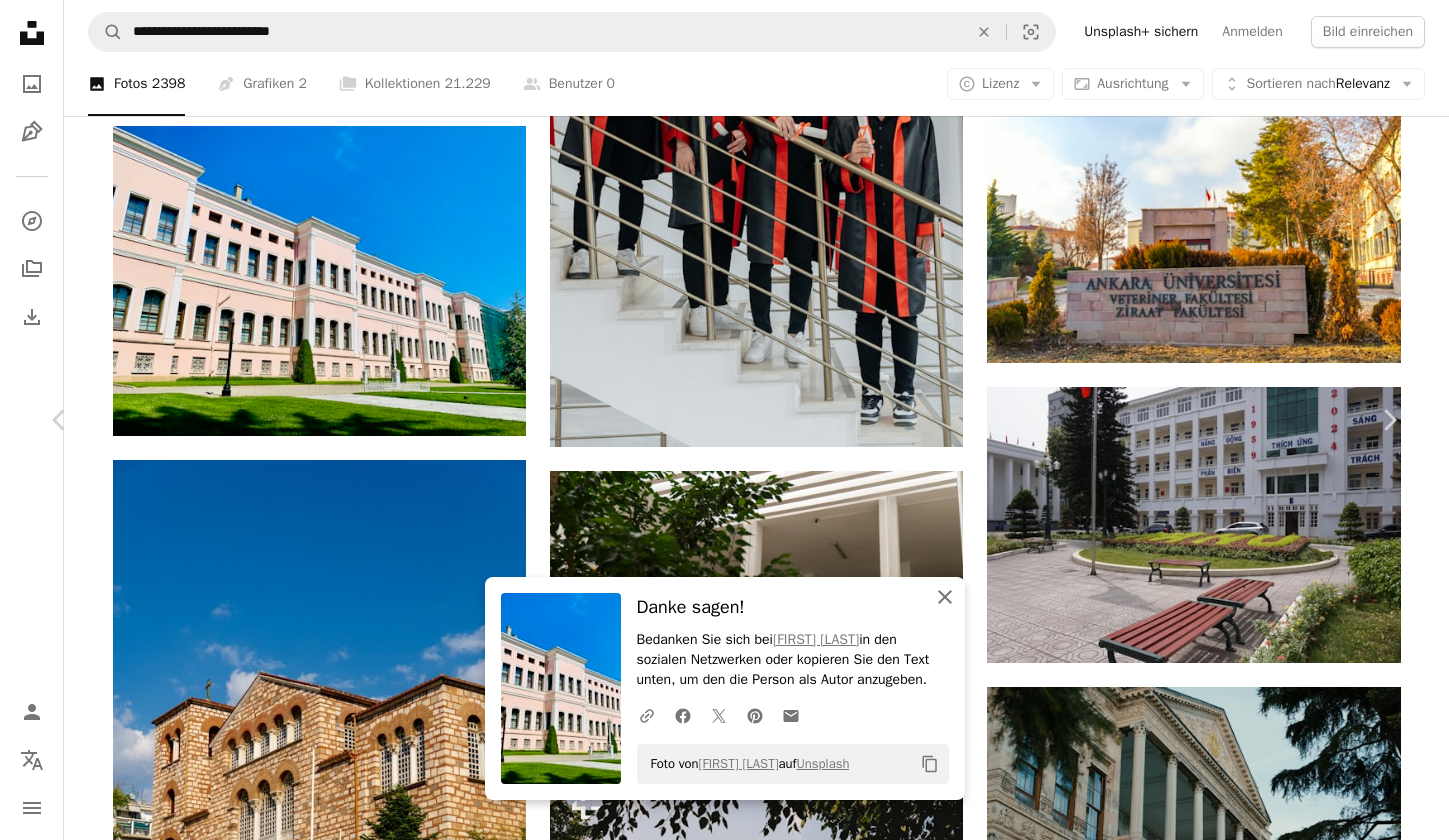 click on "An X shape" 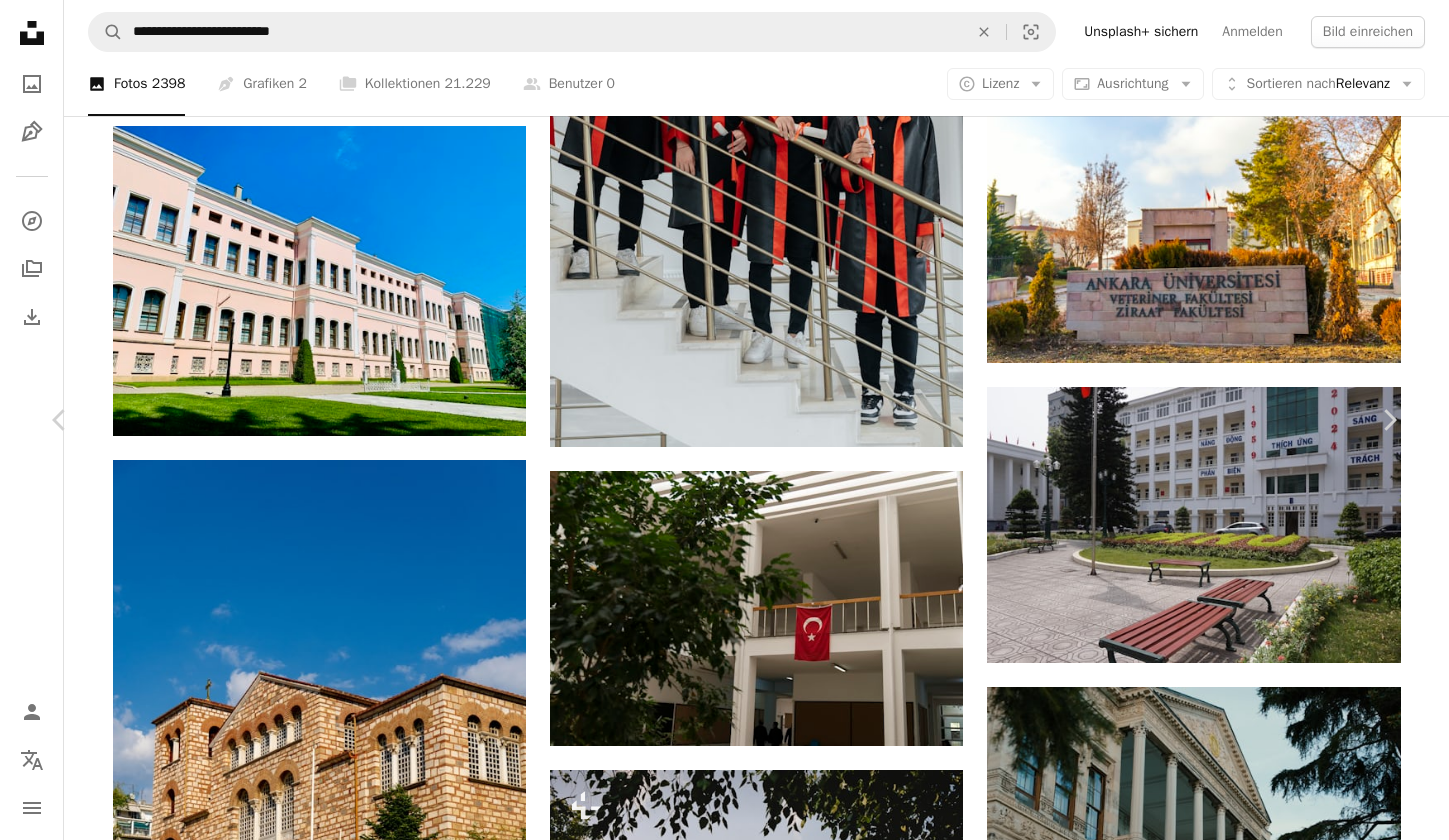 scroll, scrollTop: 0, scrollLeft: 0, axis: both 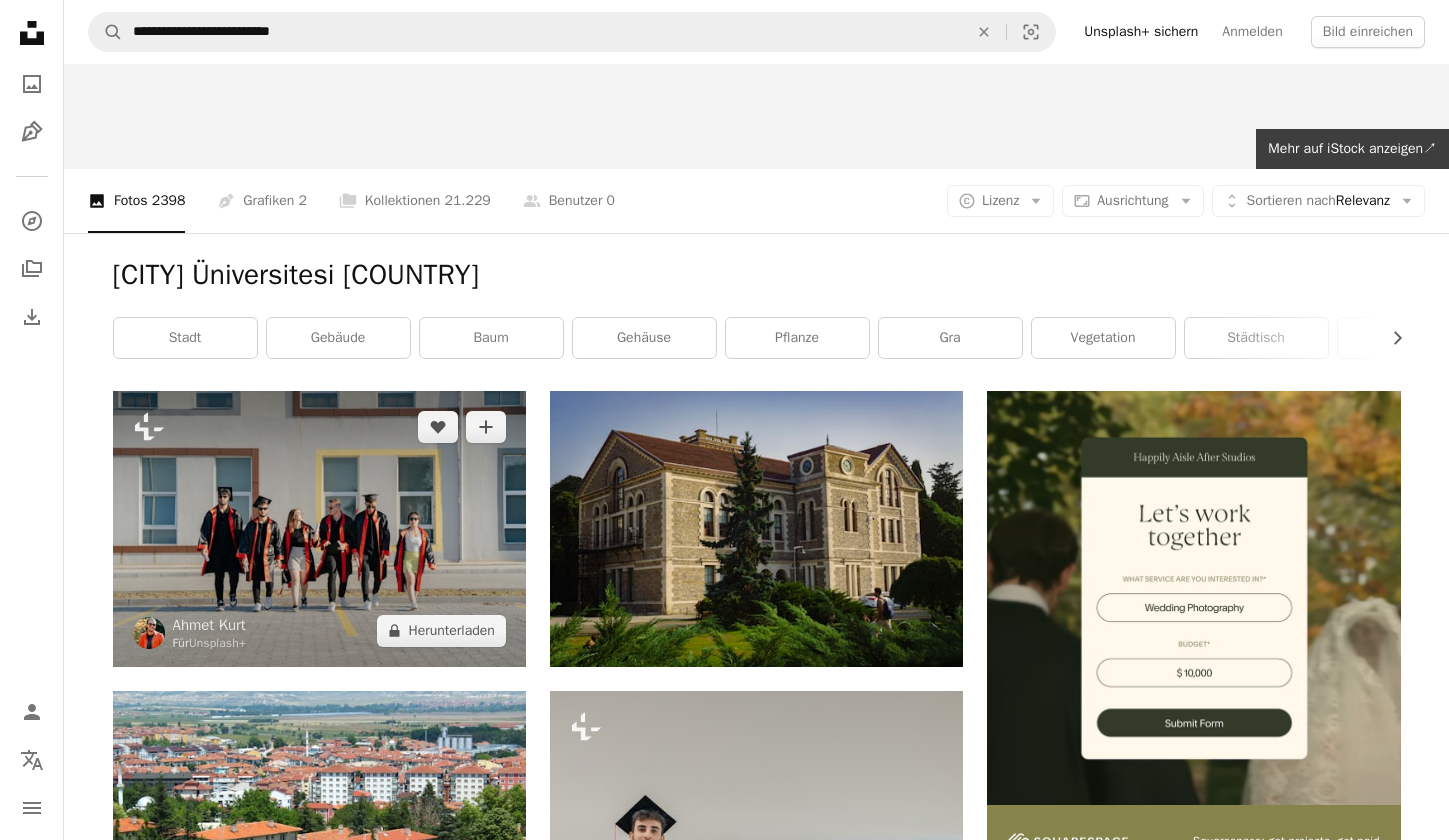 click at bounding box center [319, 528] 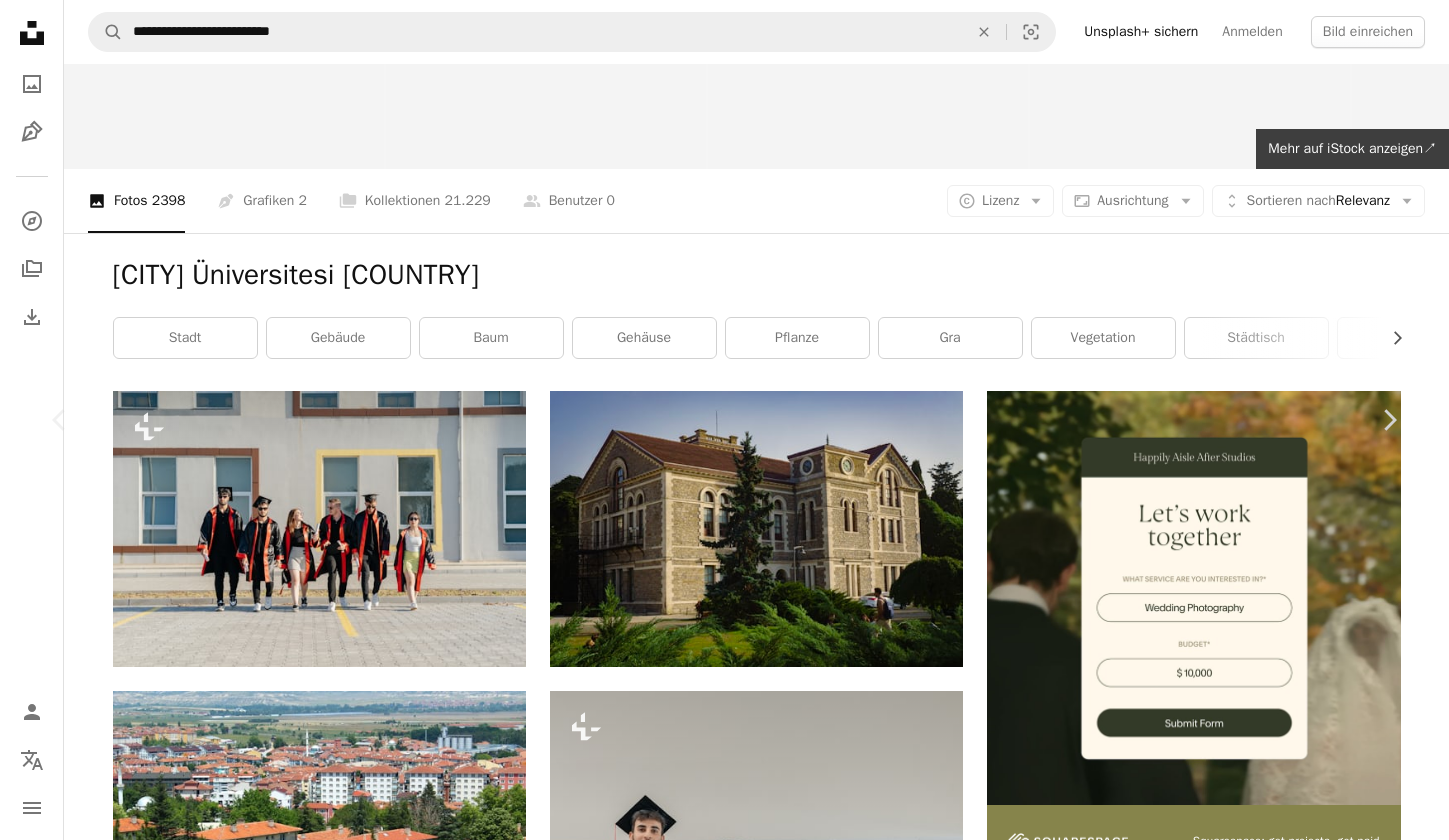 click at bounding box center [717, 4921] 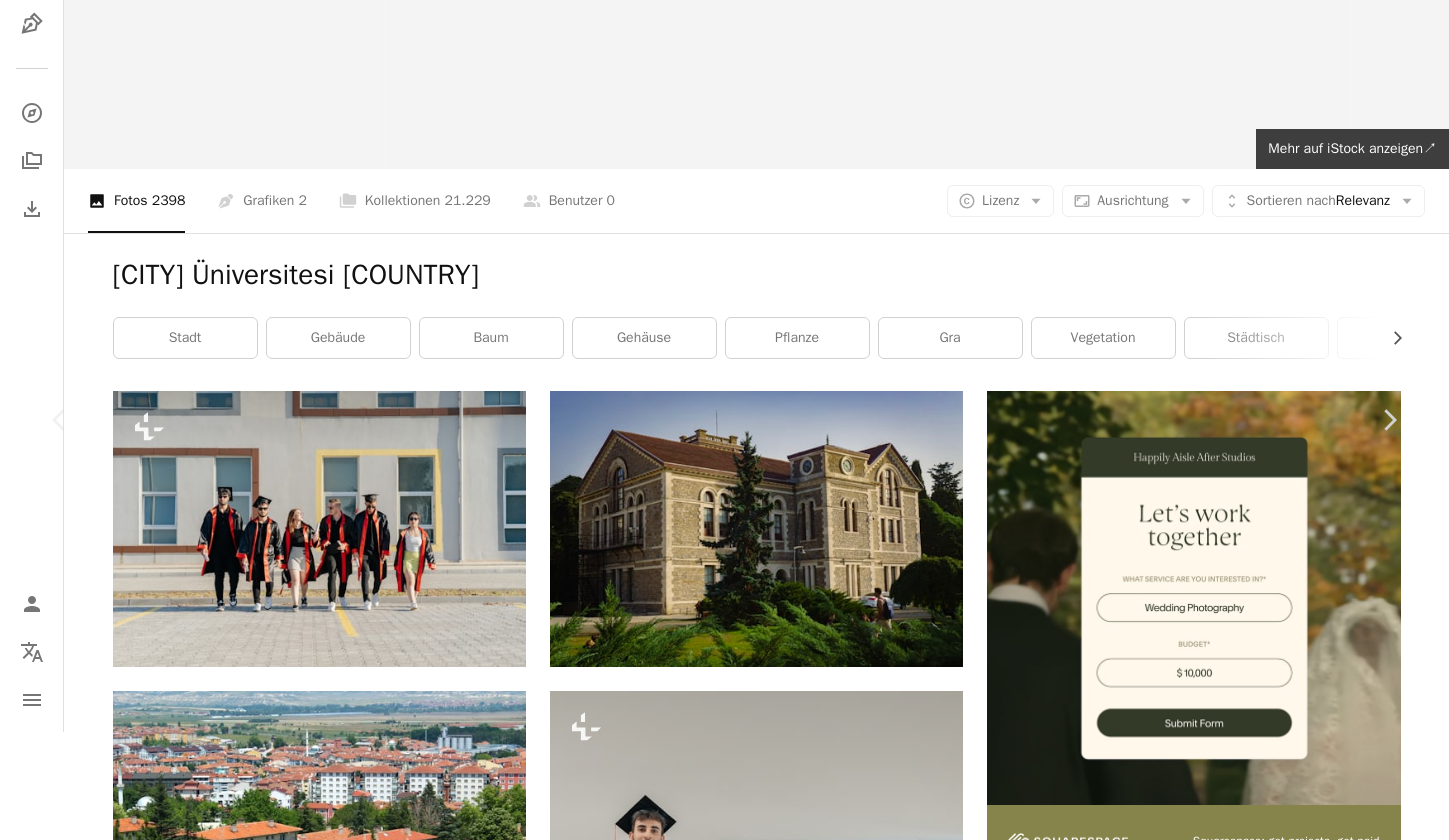 scroll, scrollTop: 64, scrollLeft: 0, axis: vertical 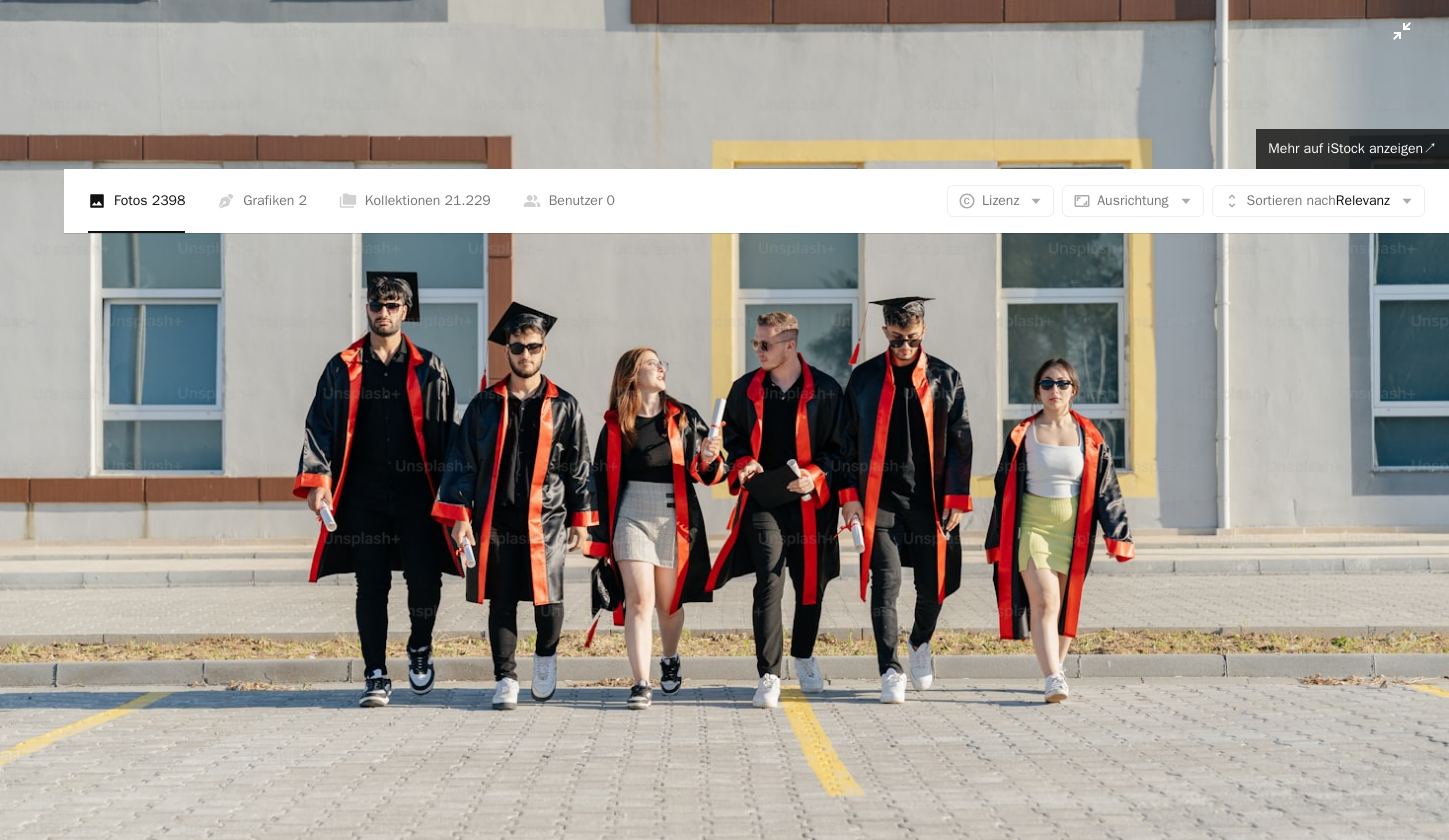 click at bounding box center [724, 418] 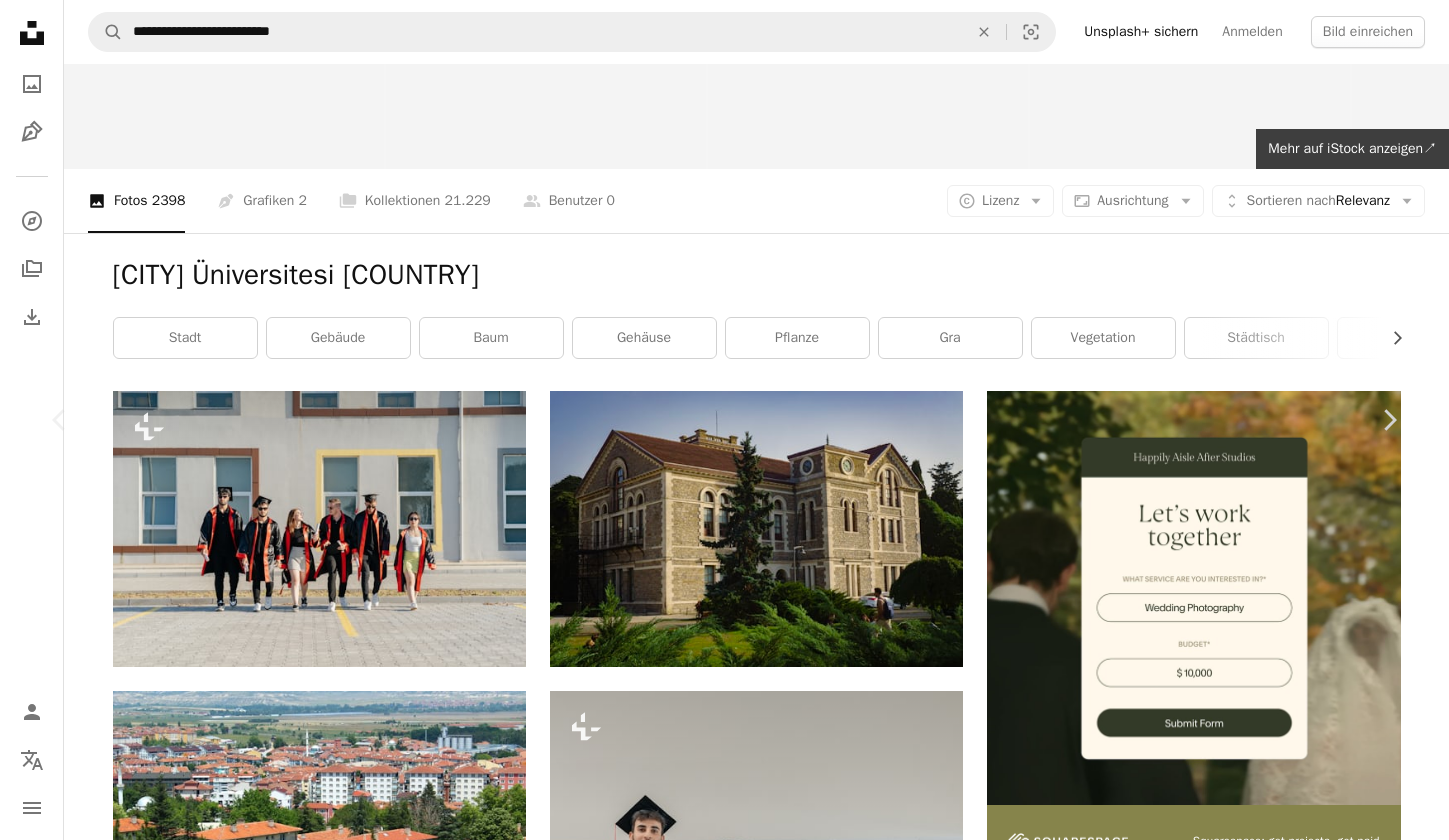 click on "An X shape Chevron left Chevron right Ahmet Kurt Für  Unsplash+ A heart A plus sign Bild bearbeiten   Plus sign for Unsplash+ A lock   Herunterladen Zoom in A forward-right arrow Teilen More Actions Calendar outlined Veröffentlicht am  29. April 2024 Camera SONY, ILCE-7M4 Safety Lizenziert unter der  Unsplash+ Lizenz Bildung Student Universität Hochschule Abschluss Absolvent akademisch Diplom College-Abschluss Abschlusskleid Hintergrundmotive Aus dieser Serie Chevron right Plus sign for Unsplash+ Plus sign for Unsplash+ Plus sign for Unsplash+ Plus sign for Unsplash+ Plus sign for Unsplash+ Plus sign for Unsplash+ Plus sign for Unsplash+ Plus sign for Unsplash+ Plus sign for Unsplash+ Plus sign for Unsplash+ Ähnliche Bilder Plus sign for Unsplash+ A heart A plus sign Ahmet Kurt Für  Unsplash+ A lock   Herunterladen Plus sign for Unsplash+ A heart A plus sign Ahmet Kurt Für  Unsplash+ A lock   Herunterladen Plus sign for Unsplash+ A heart A plus sign Ahmet Kurt Für  Unsplash+ A lock   Herunterladen" at bounding box center (724, 4921) 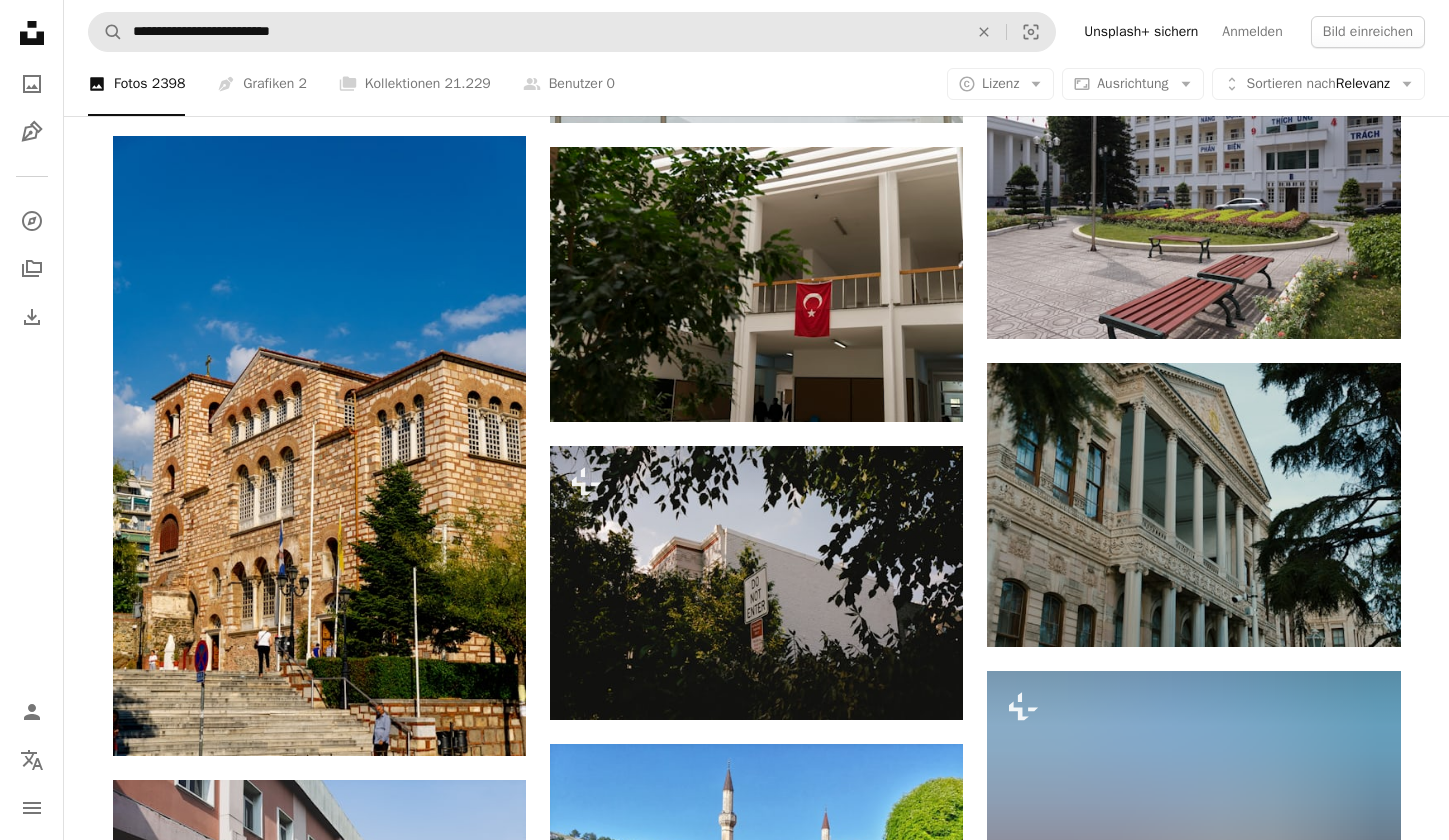scroll, scrollTop: 864, scrollLeft: 0, axis: vertical 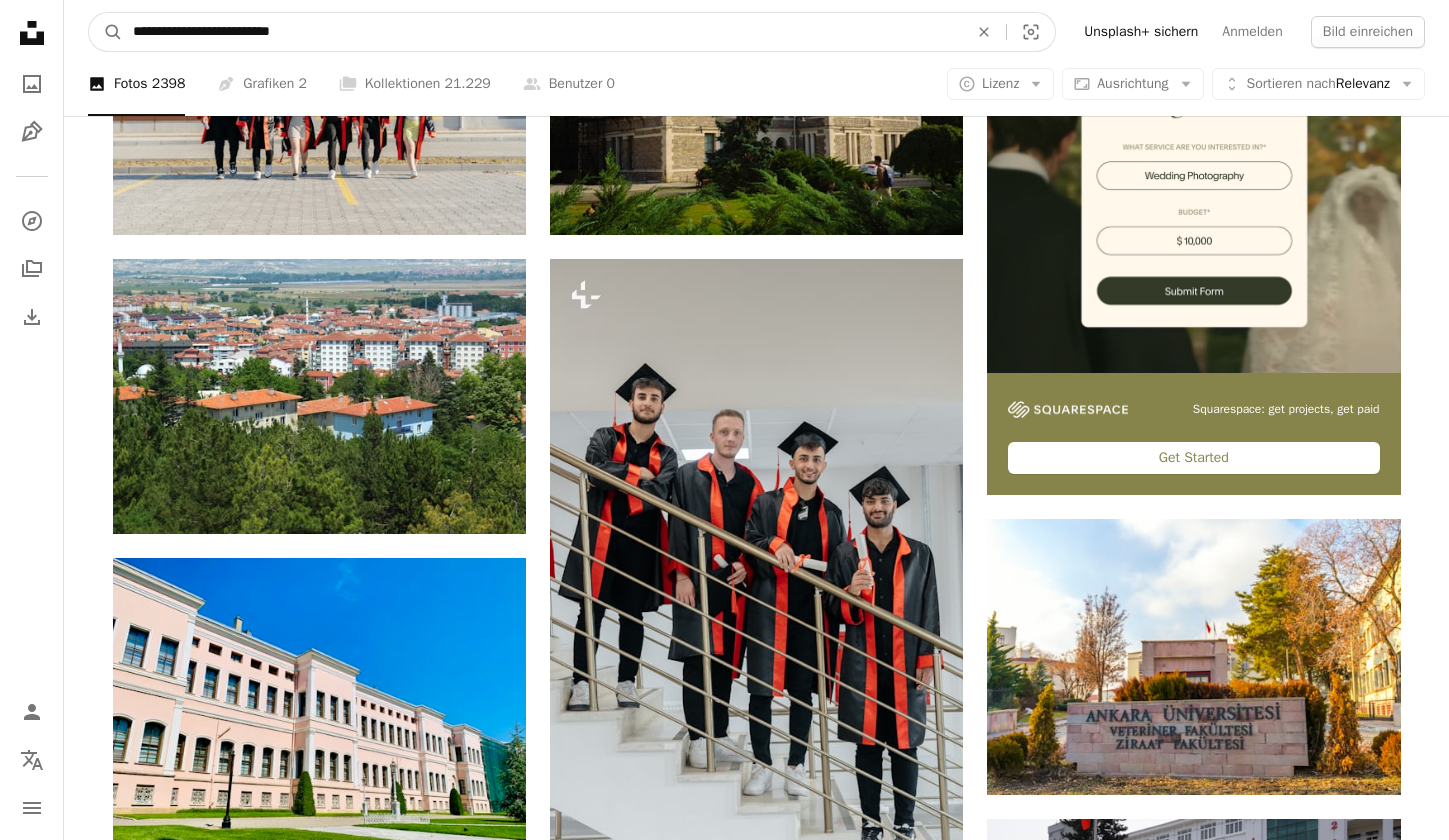 drag, startPoint x: 334, startPoint y: 33, endPoint x: 180, endPoint y: 41, distance: 154.20766 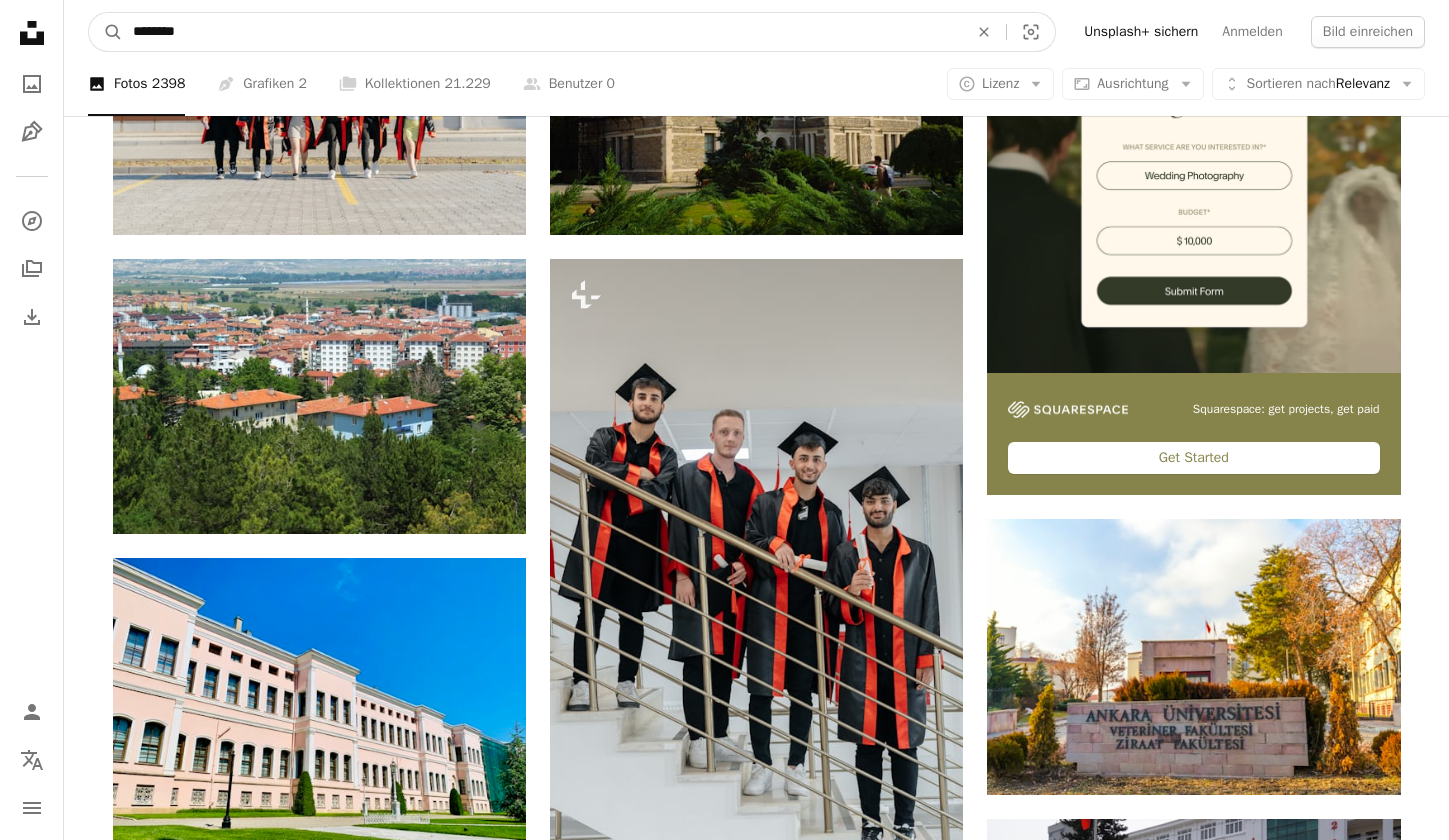 type on "*******" 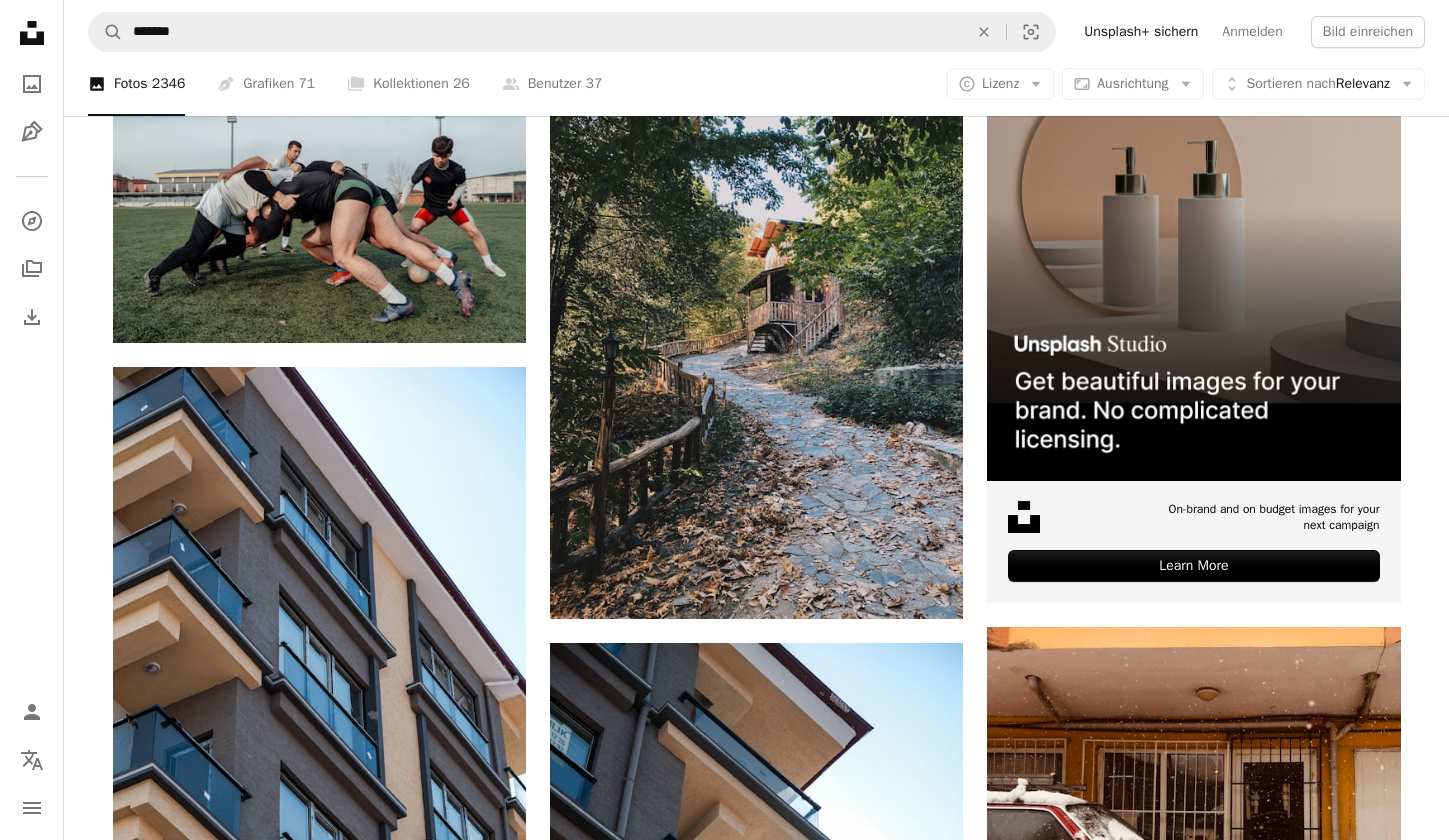 scroll, scrollTop: 0, scrollLeft: 0, axis: both 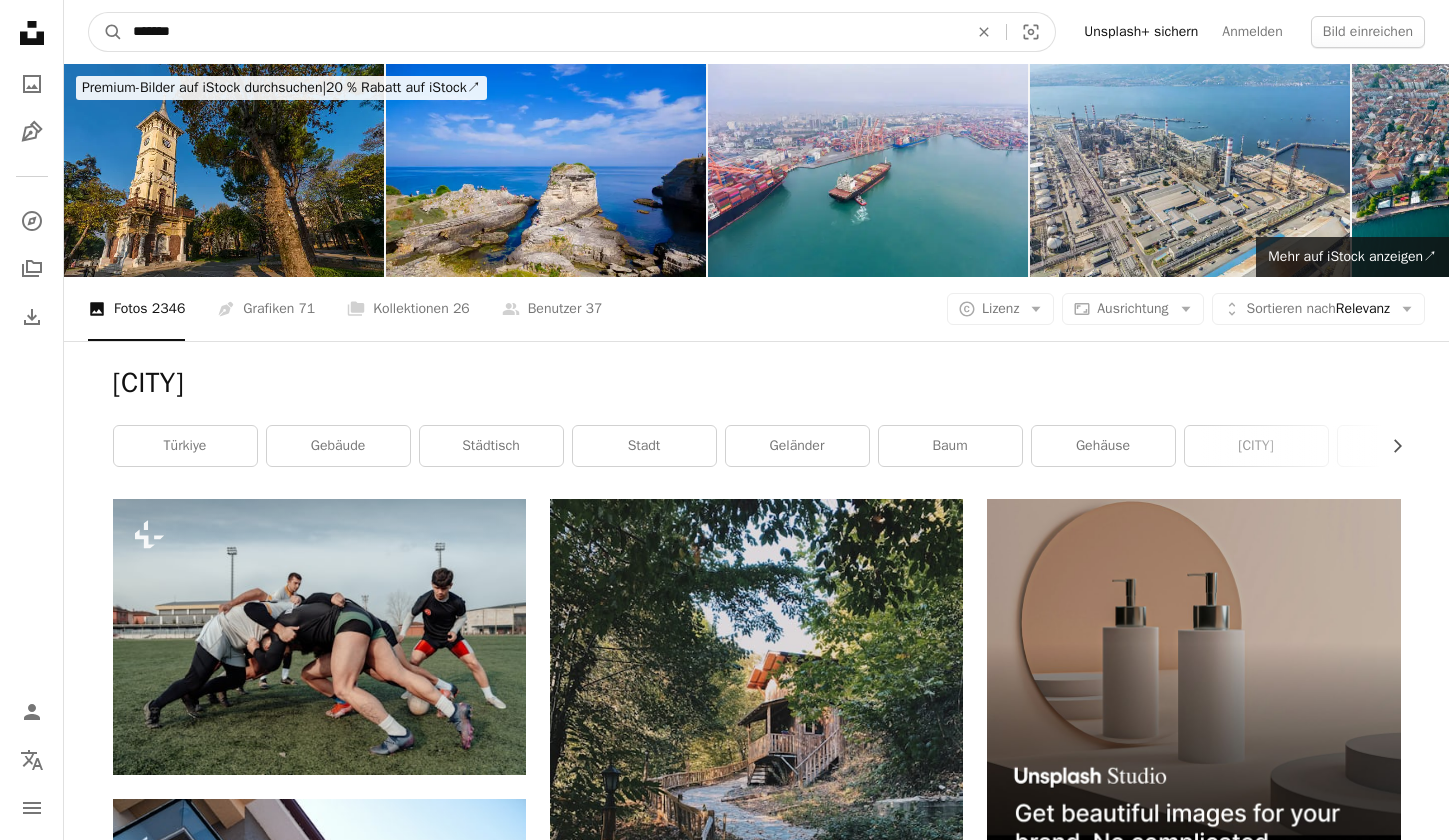 click on "*******" at bounding box center (542, 32) 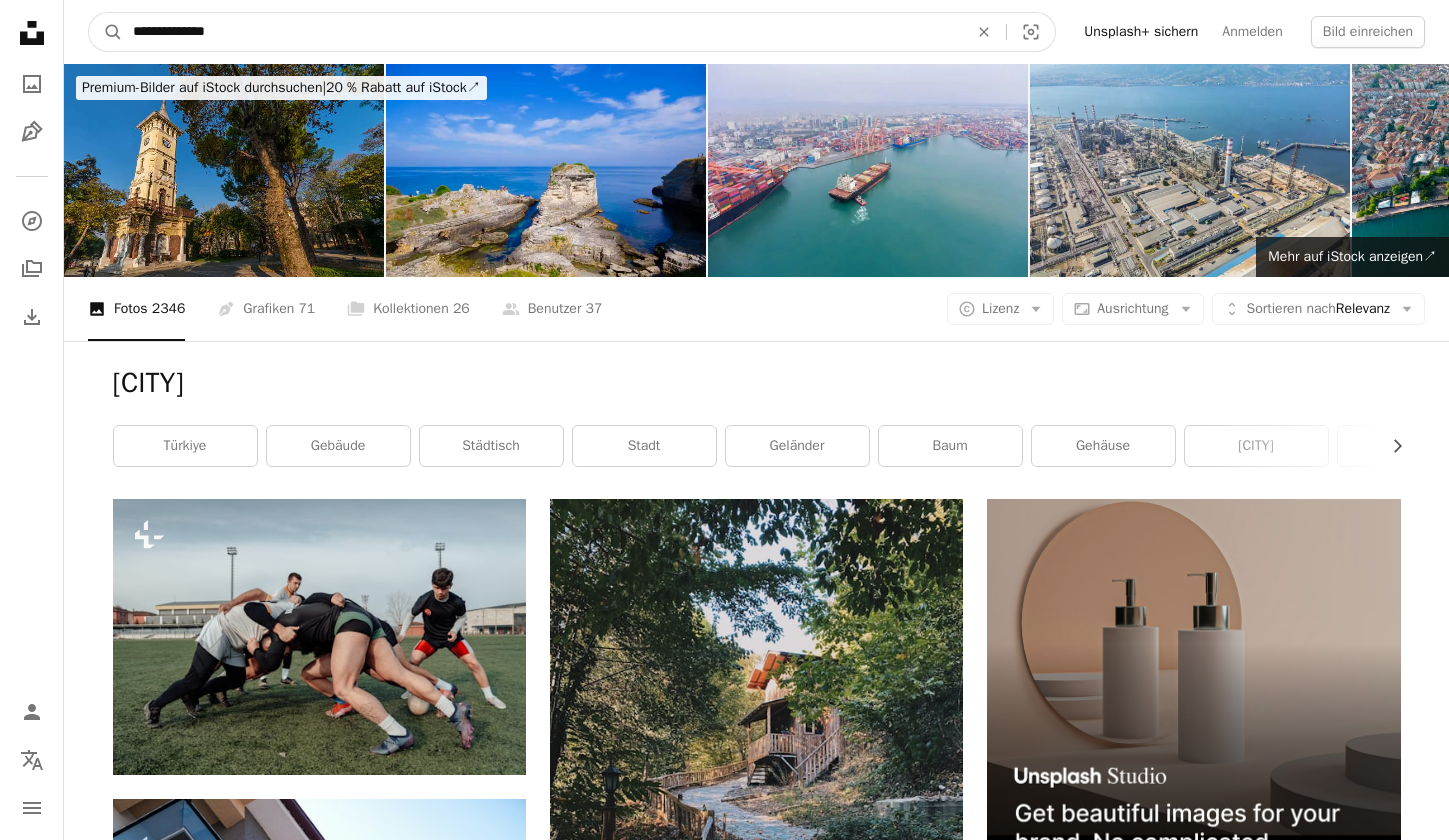 type on "**********" 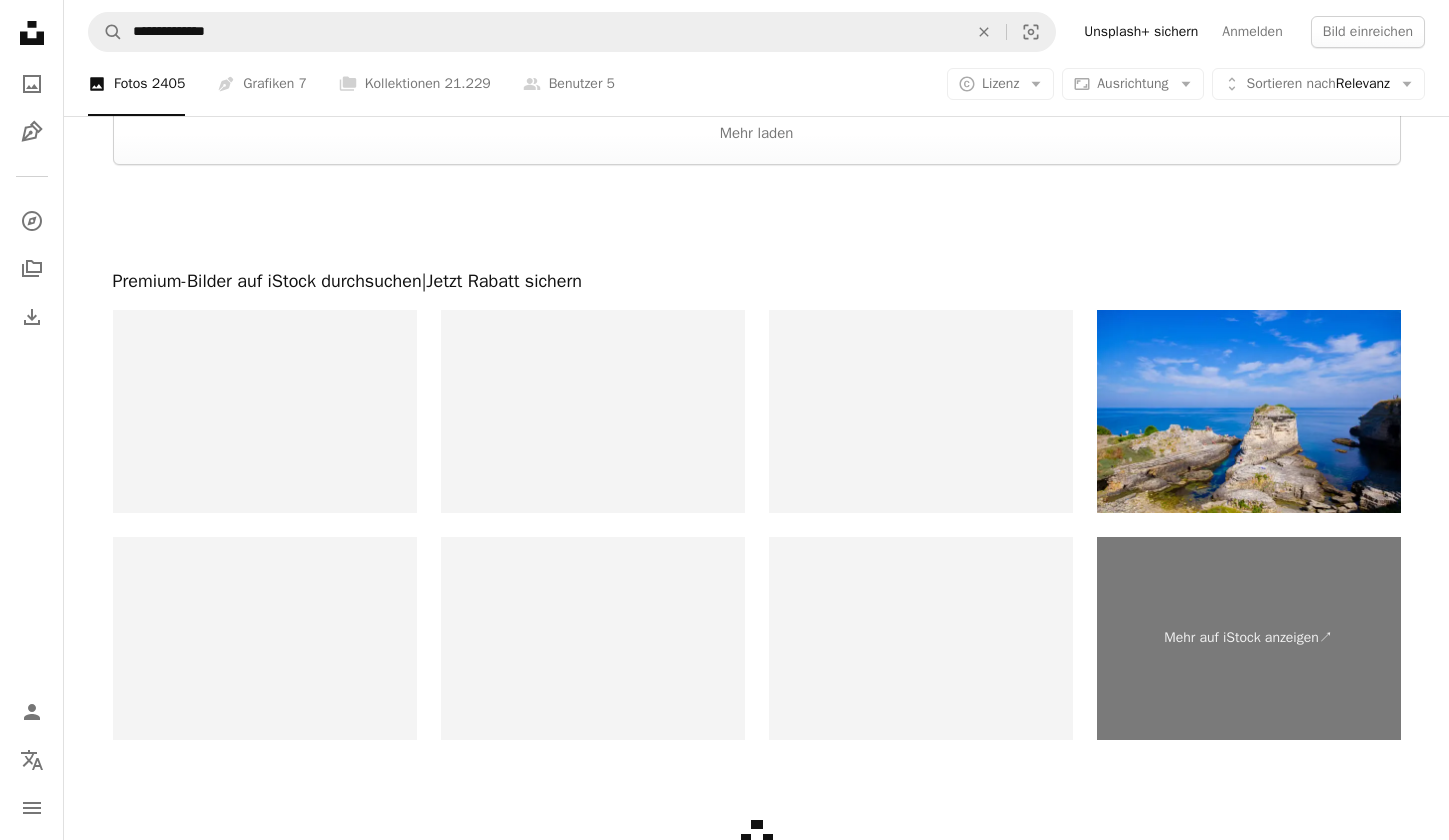 scroll, scrollTop: 4126, scrollLeft: 0, axis: vertical 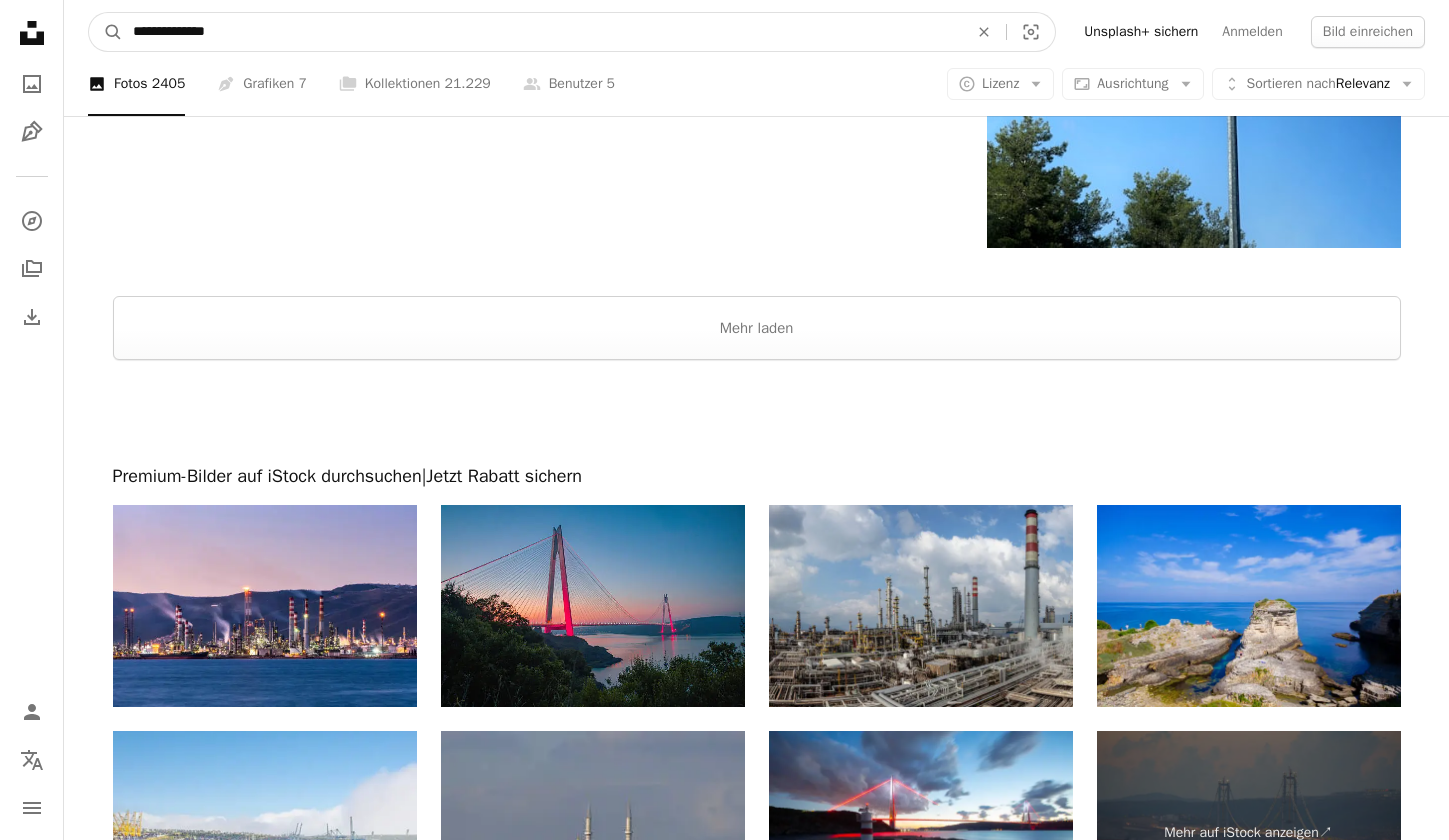 click on "**********" at bounding box center (542, 32) 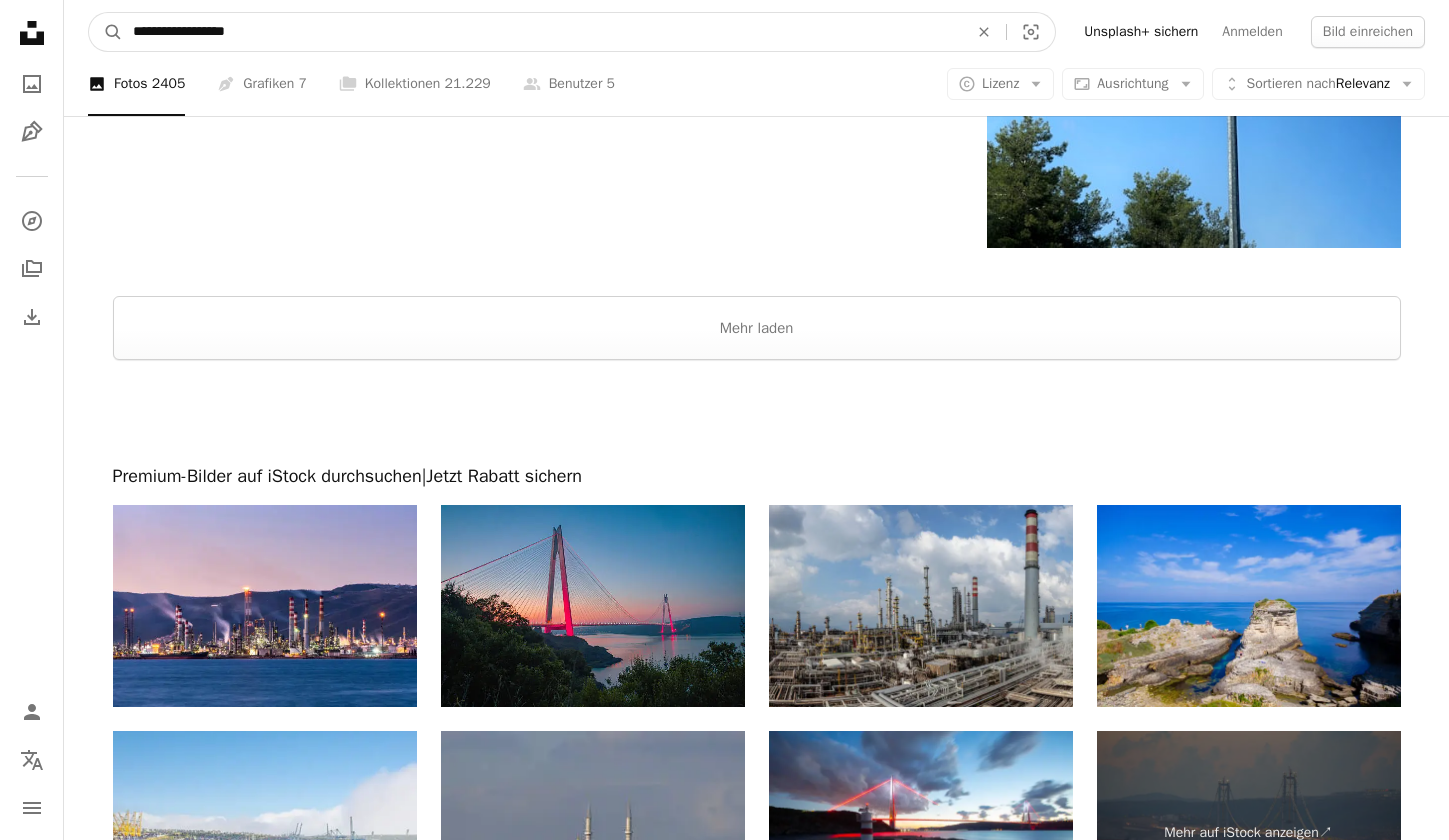 type on "**********" 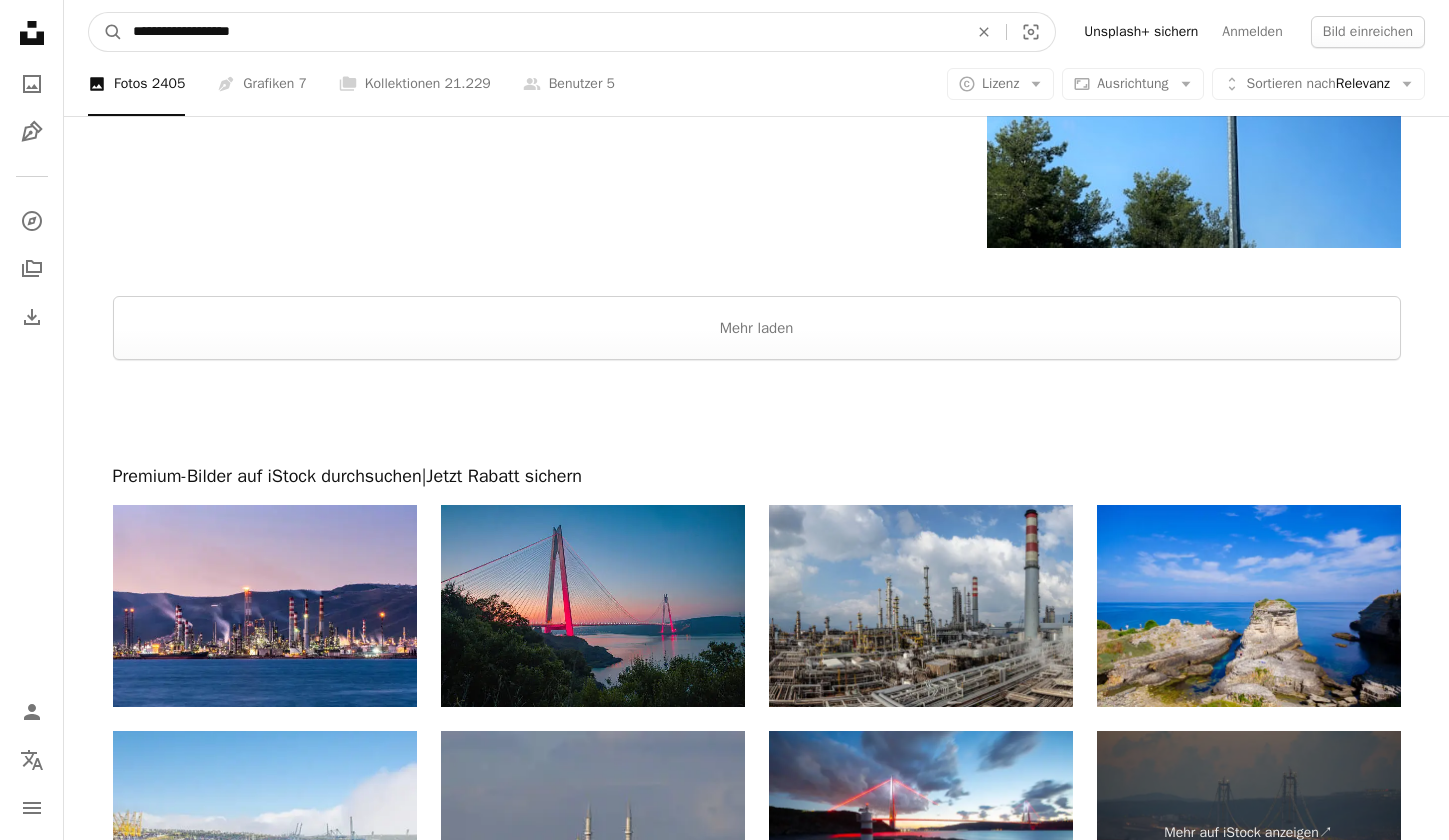 click on "A magnifying glass" at bounding box center [106, 32] 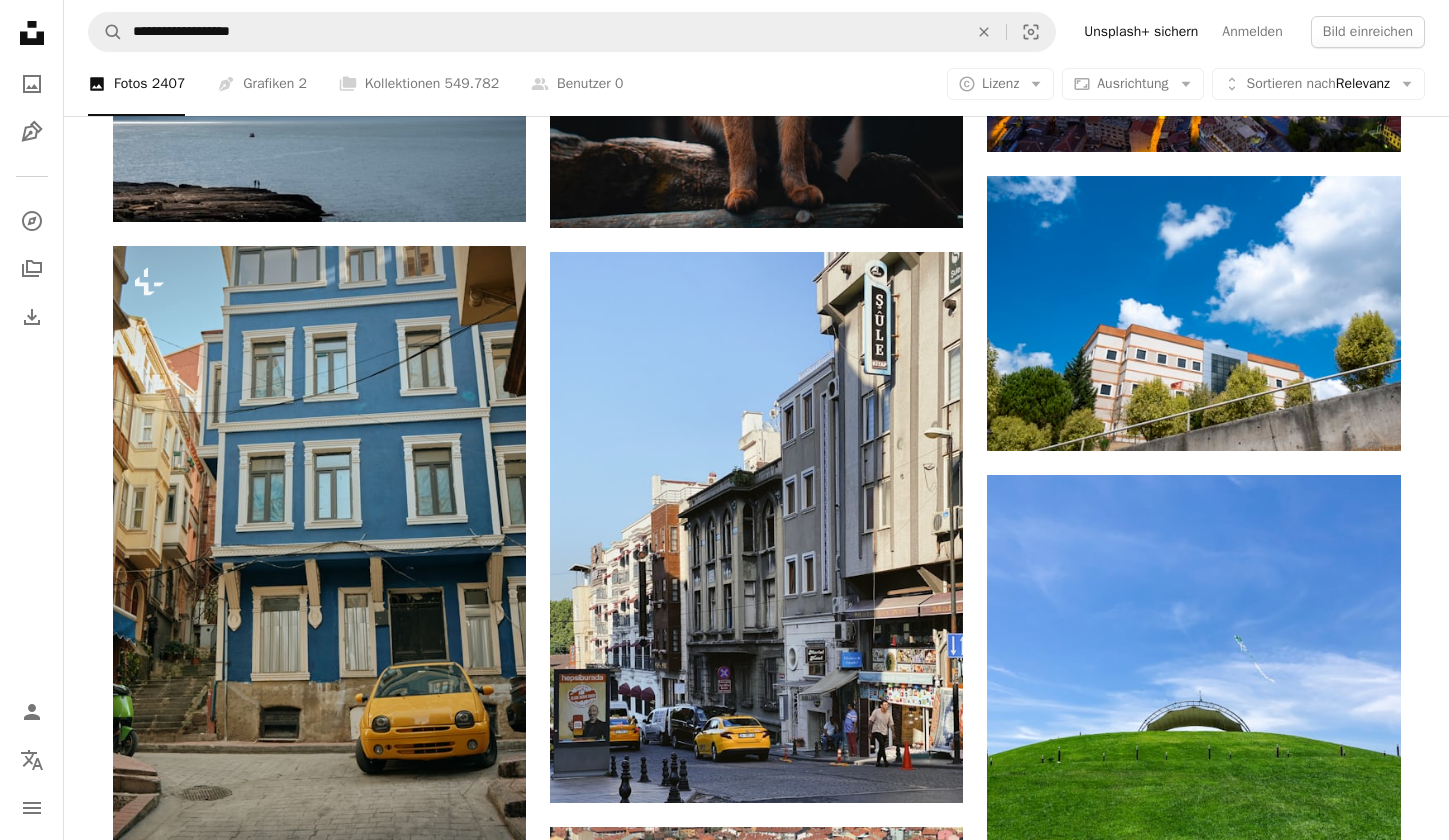 scroll, scrollTop: 1728, scrollLeft: 0, axis: vertical 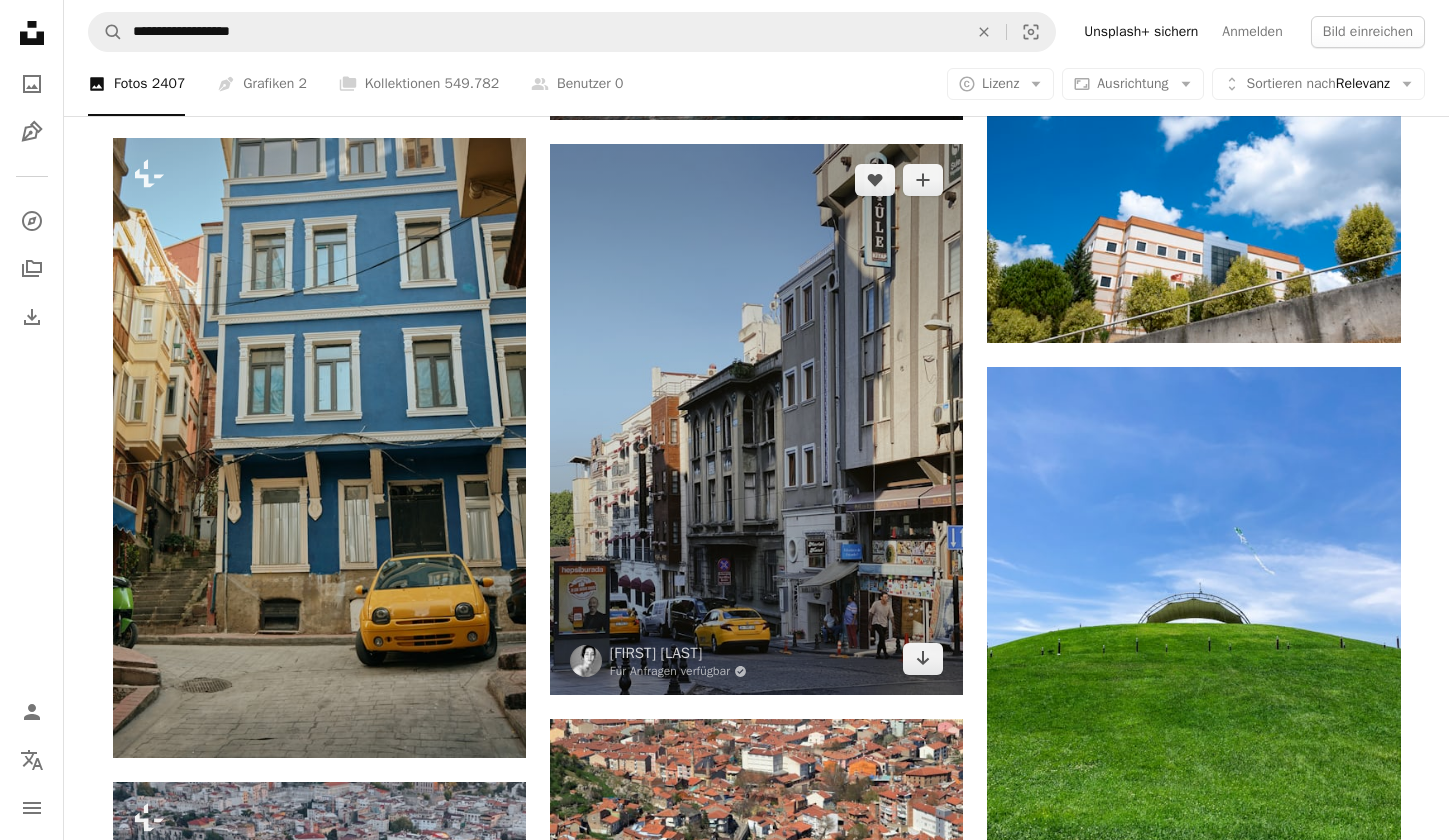 click at bounding box center [756, 419] 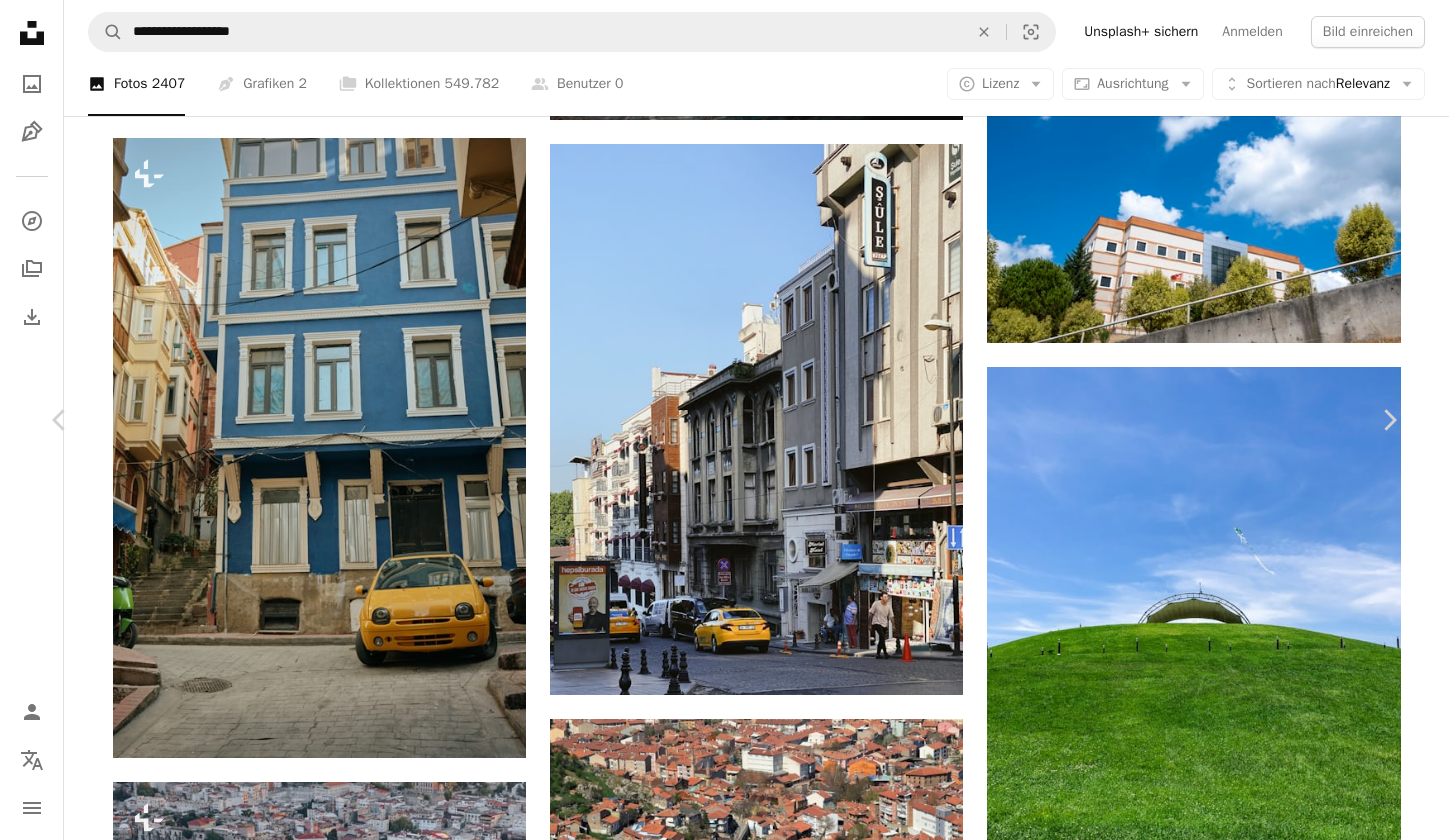 click on "Kostenlos herunterladen" at bounding box center (1168, 5785) 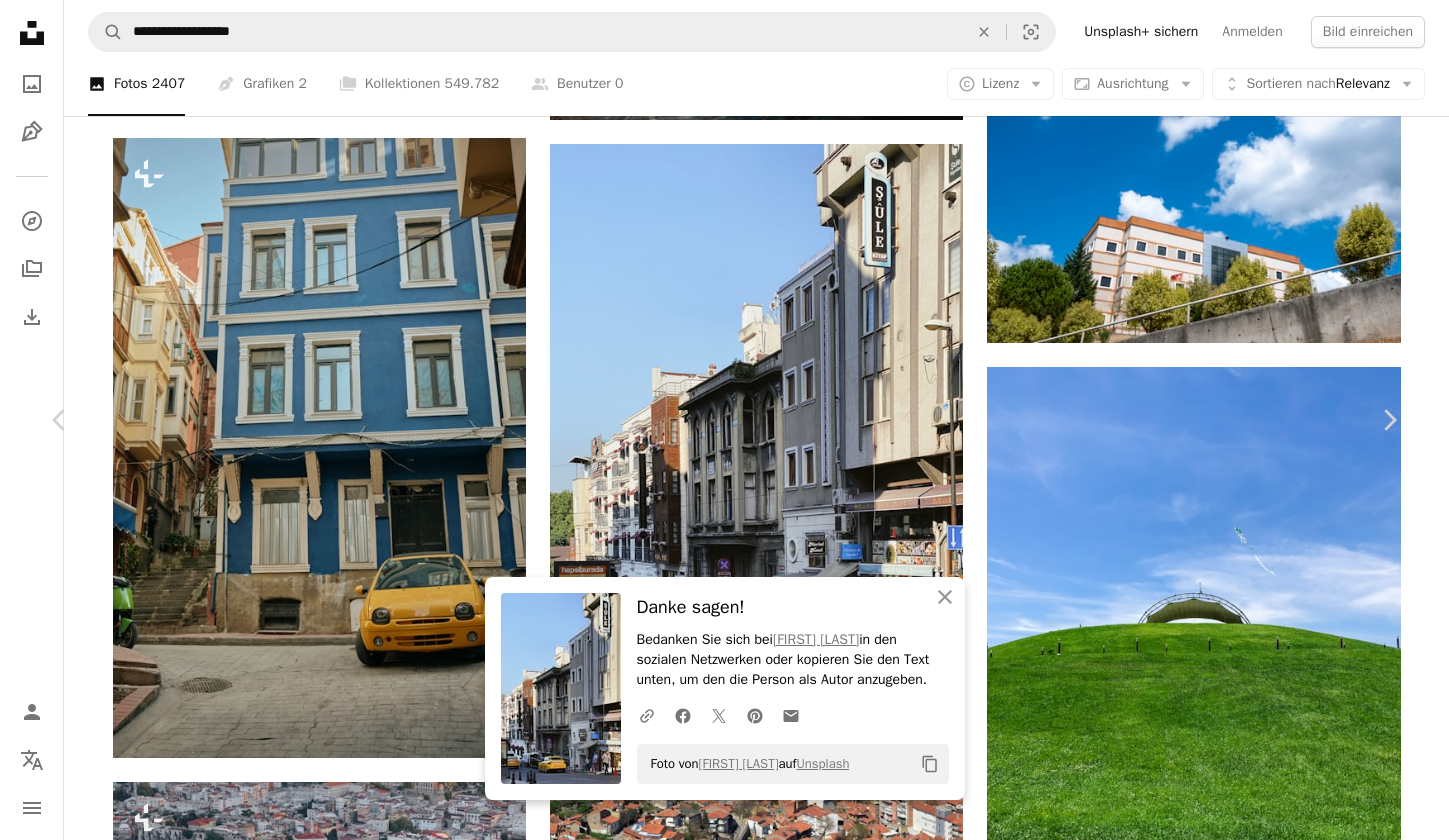 click on "Zoom in" at bounding box center [717, 6158] 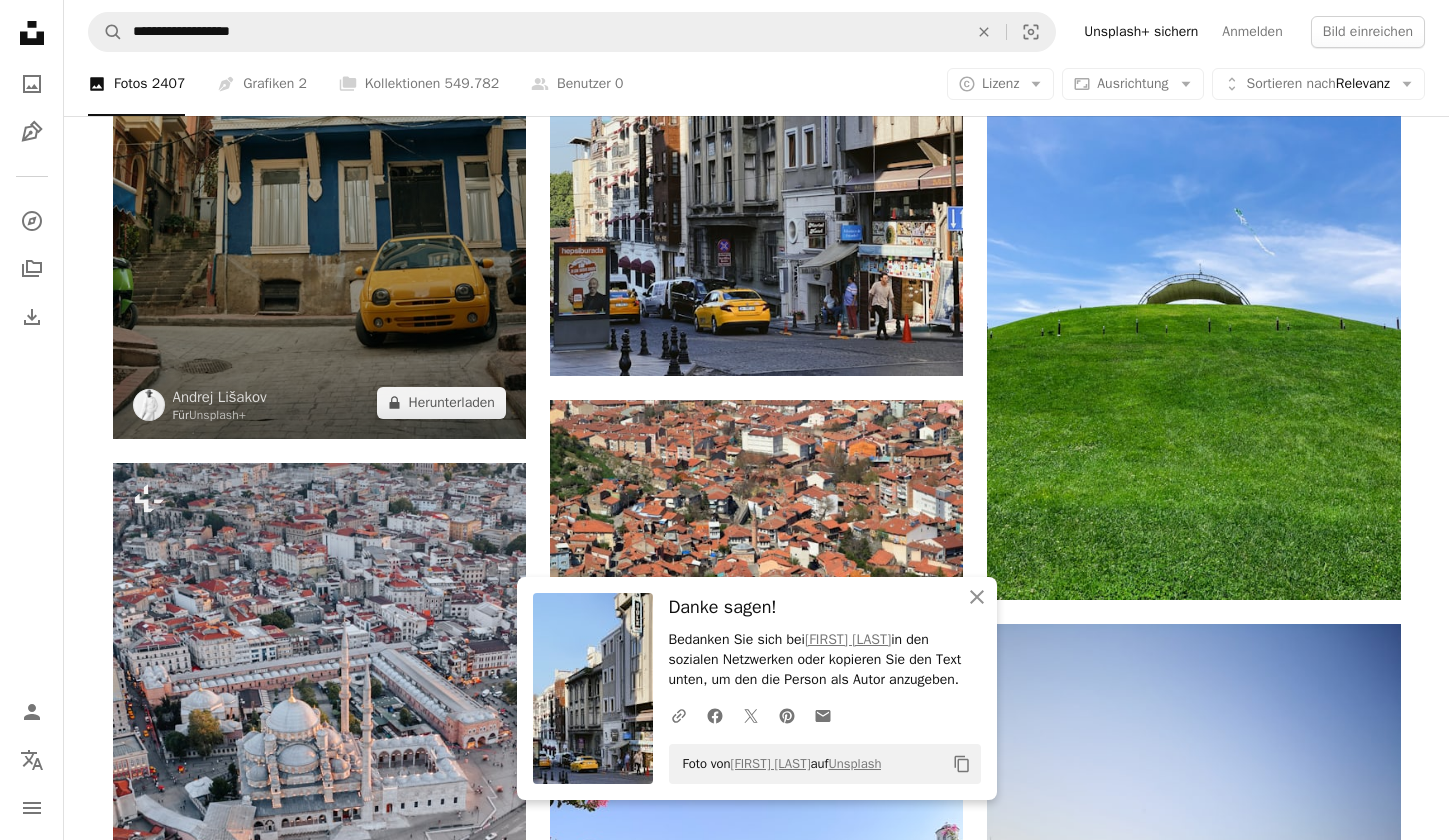 scroll, scrollTop: 2052, scrollLeft: 0, axis: vertical 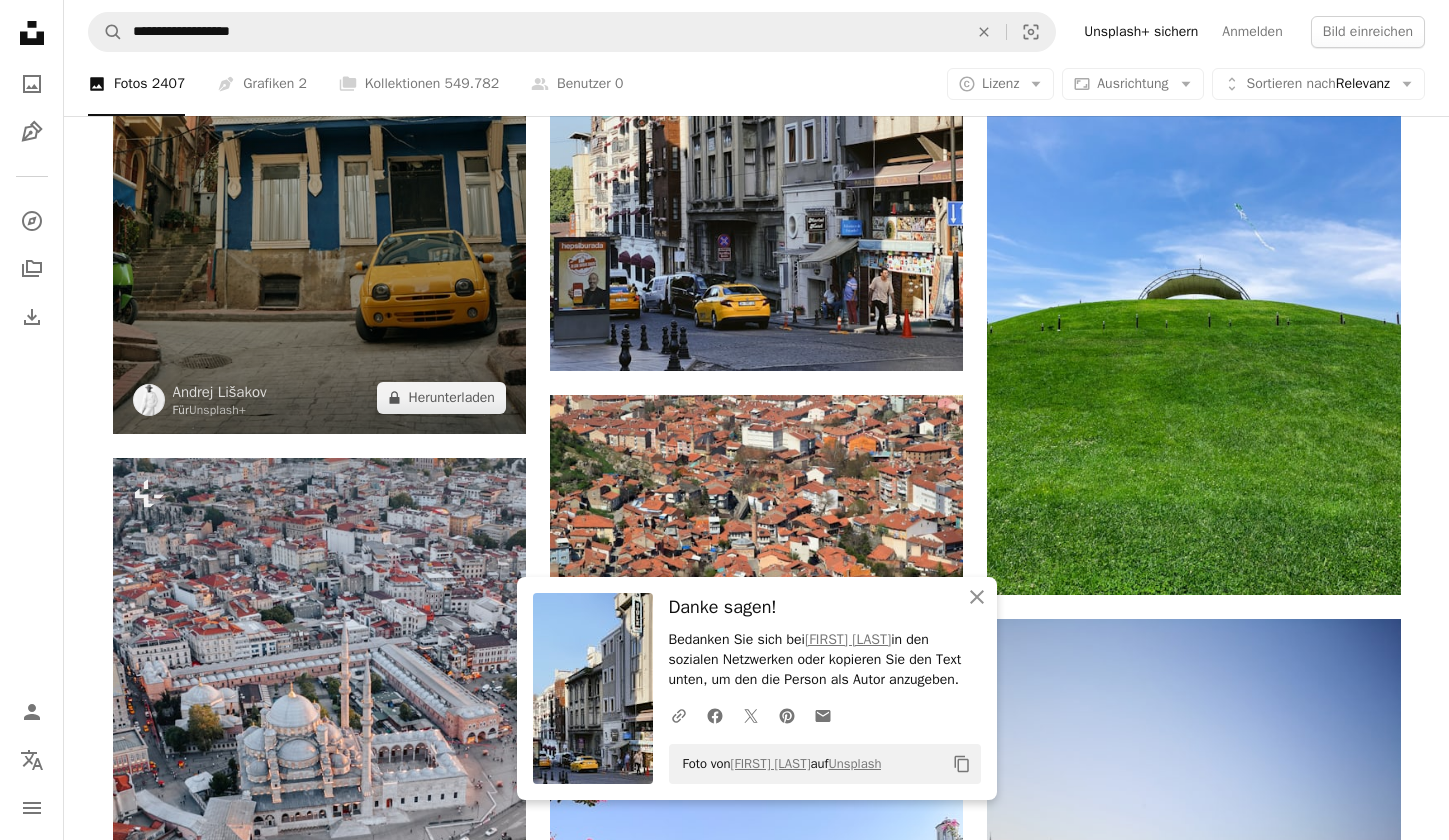 click at bounding box center (319, 124) 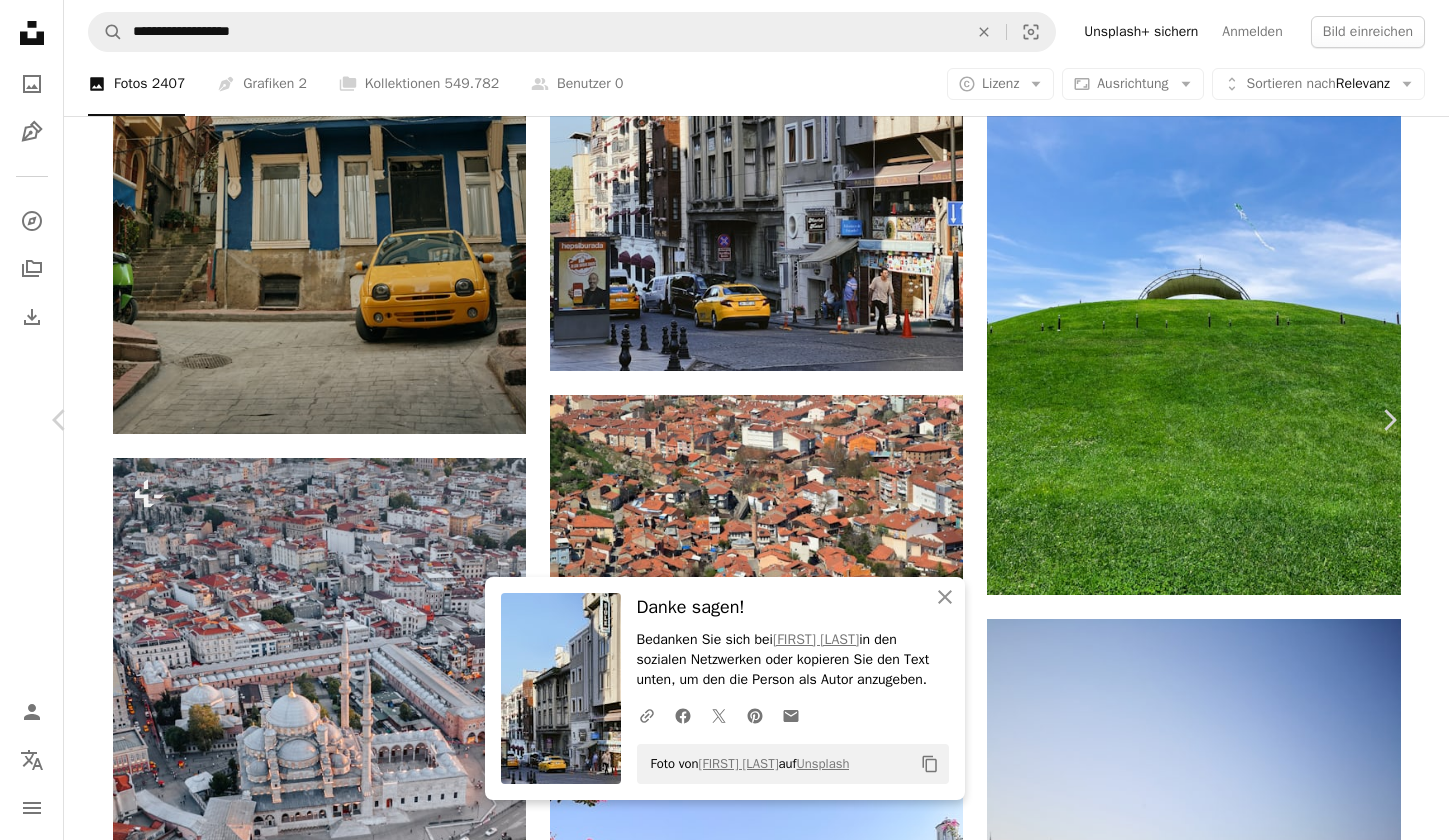 scroll, scrollTop: 2048, scrollLeft: 0, axis: vertical 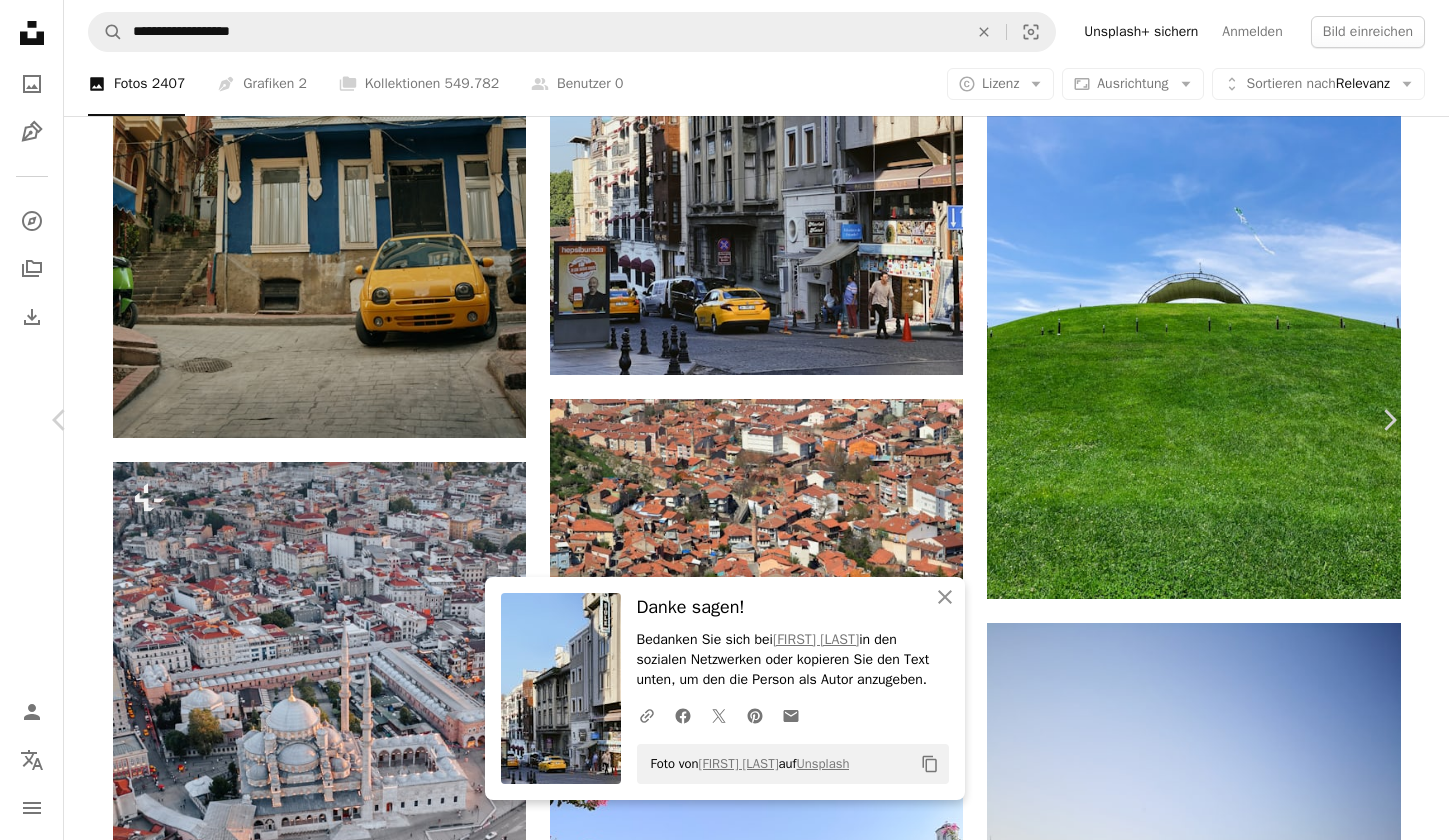 click on "A lock   Herunterladen" at bounding box center (1225, 5465) 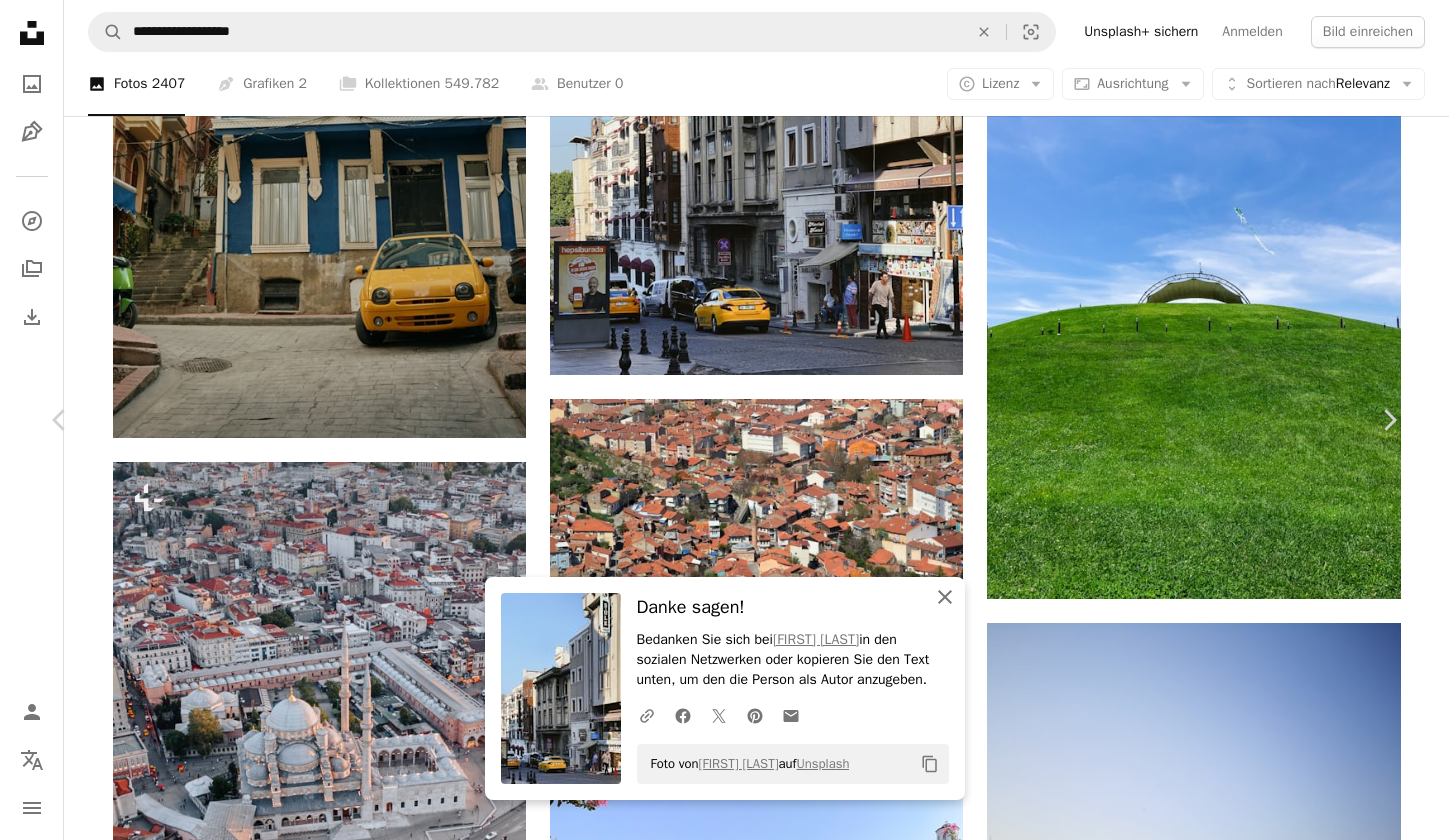 click 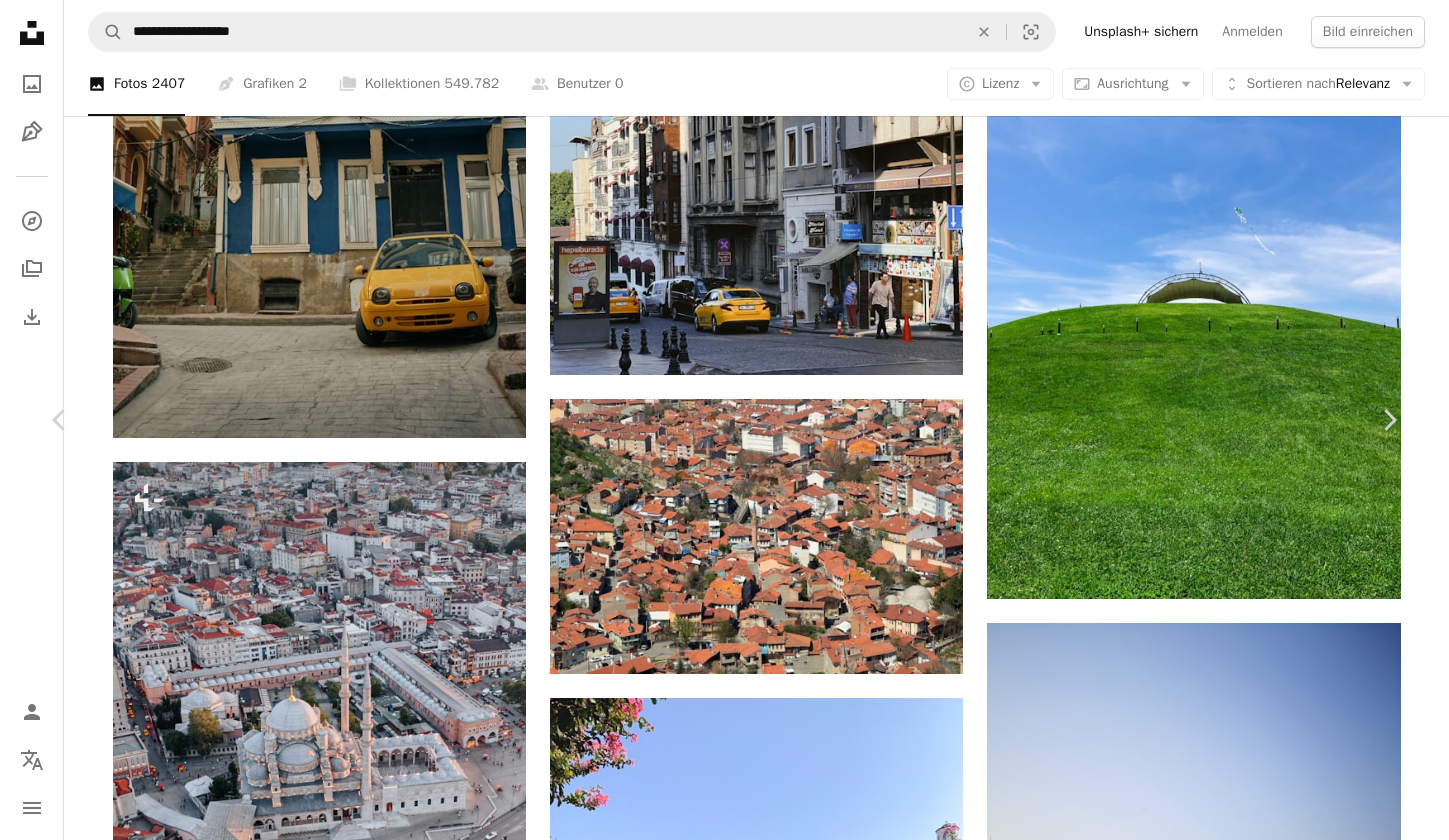 click on "An X shape Gebrauchsfertige Premium-Bilder. Profitieren Sie von unbegrenztem Zugang. A plus sign Monatlich neue Inhalte nur für Mitglieder A plus sign Beliebig viele lizenzfreie Downloads A plus sign Grafiken  Neu A plus sign Verbesserter Rechtsschutz jährlich 62 %  Rabatt monatlich 16 €   6 € EUR pro Monat * Unsplash+  sichern * Bei Zahlung pro Jahr, im Voraus in Rechnung gestellt  72 € Zuzüglich der jeweiligen MwSt. Automatische Erneuerung. Sie können jederzeit kündigen." at bounding box center (724, 5838) 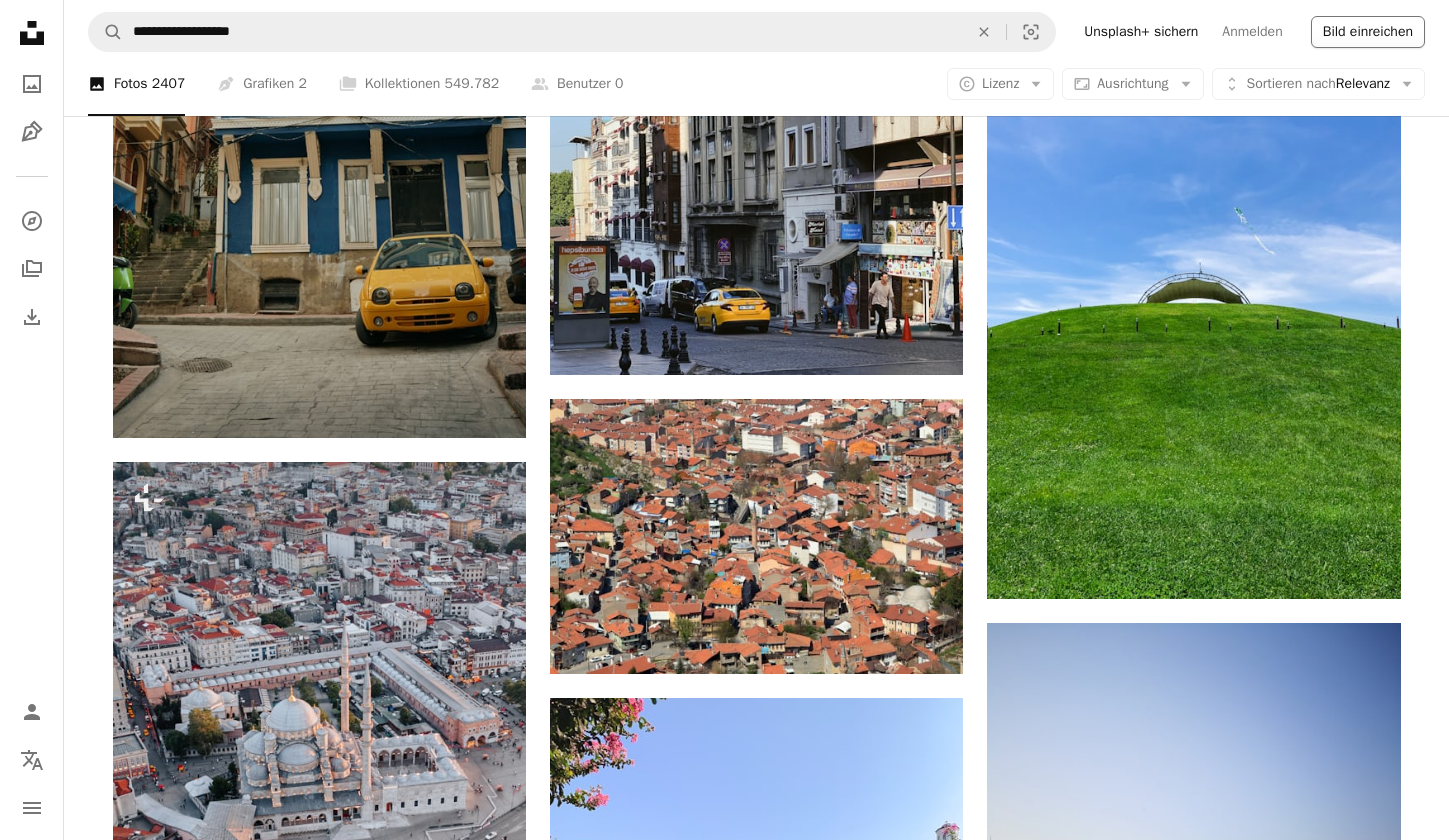 scroll, scrollTop: 2052, scrollLeft: 0, axis: vertical 